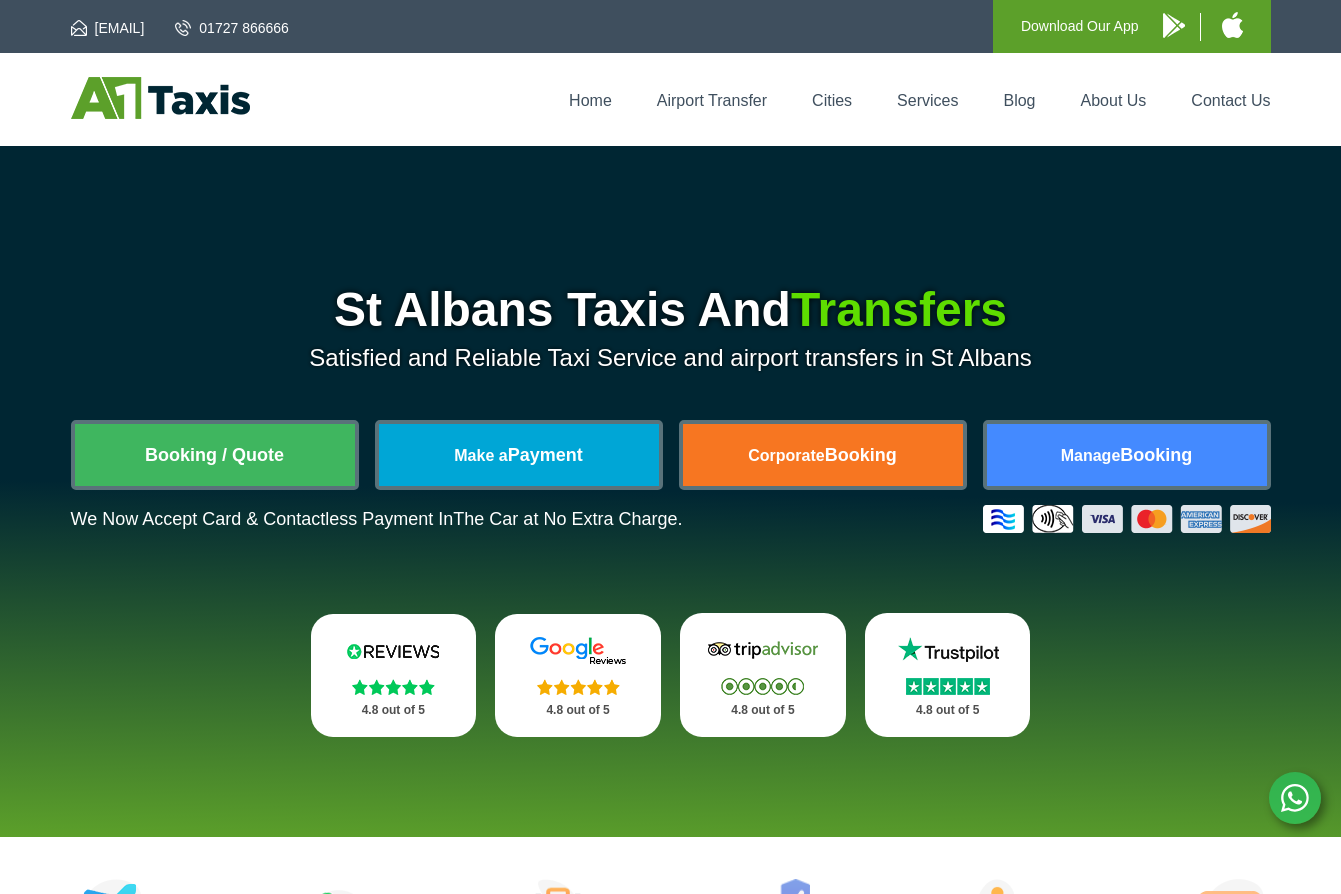 scroll, scrollTop: 0, scrollLeft: 0, axis: both 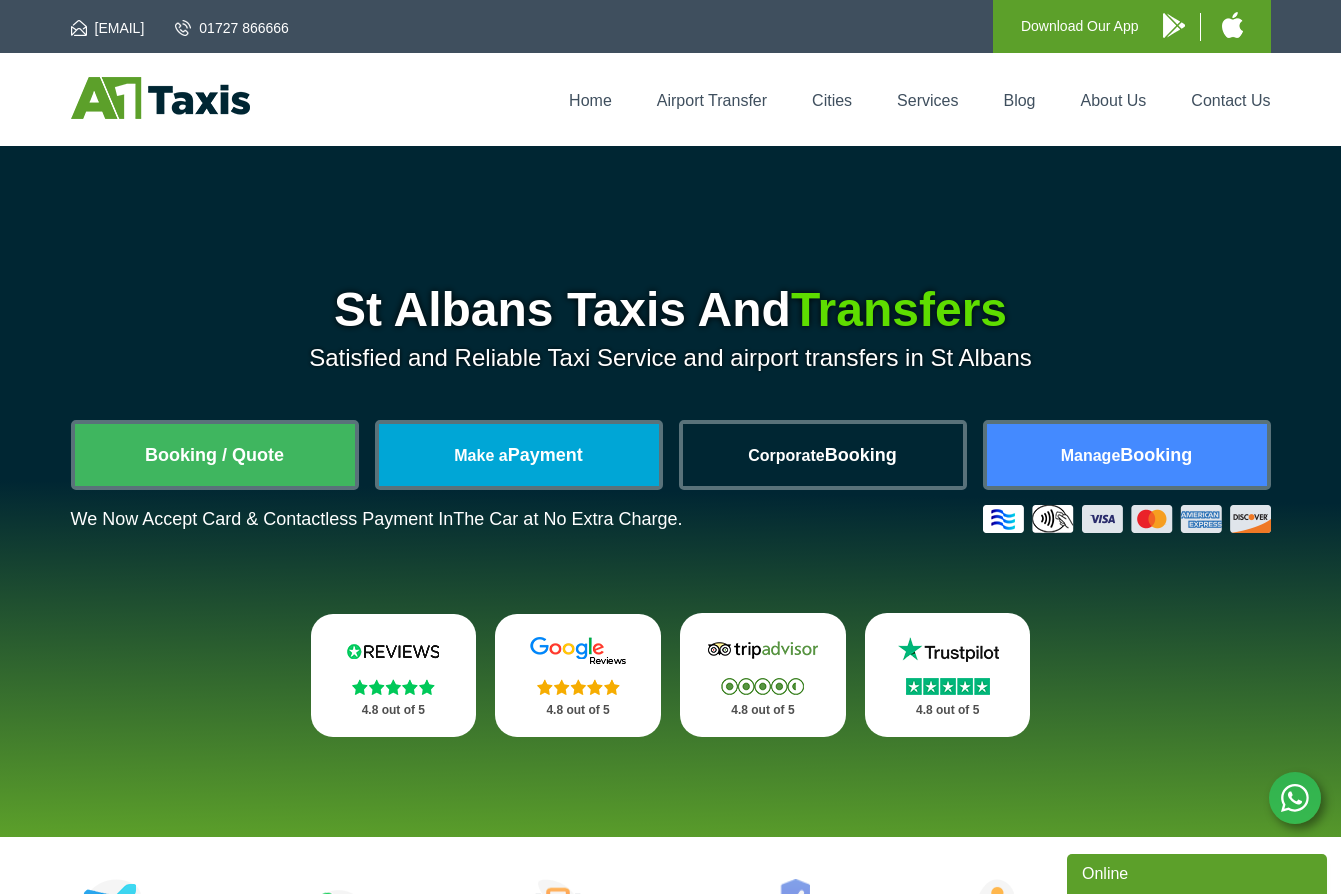 click on "Corporate  Booking" at bounding box center (823, 455) 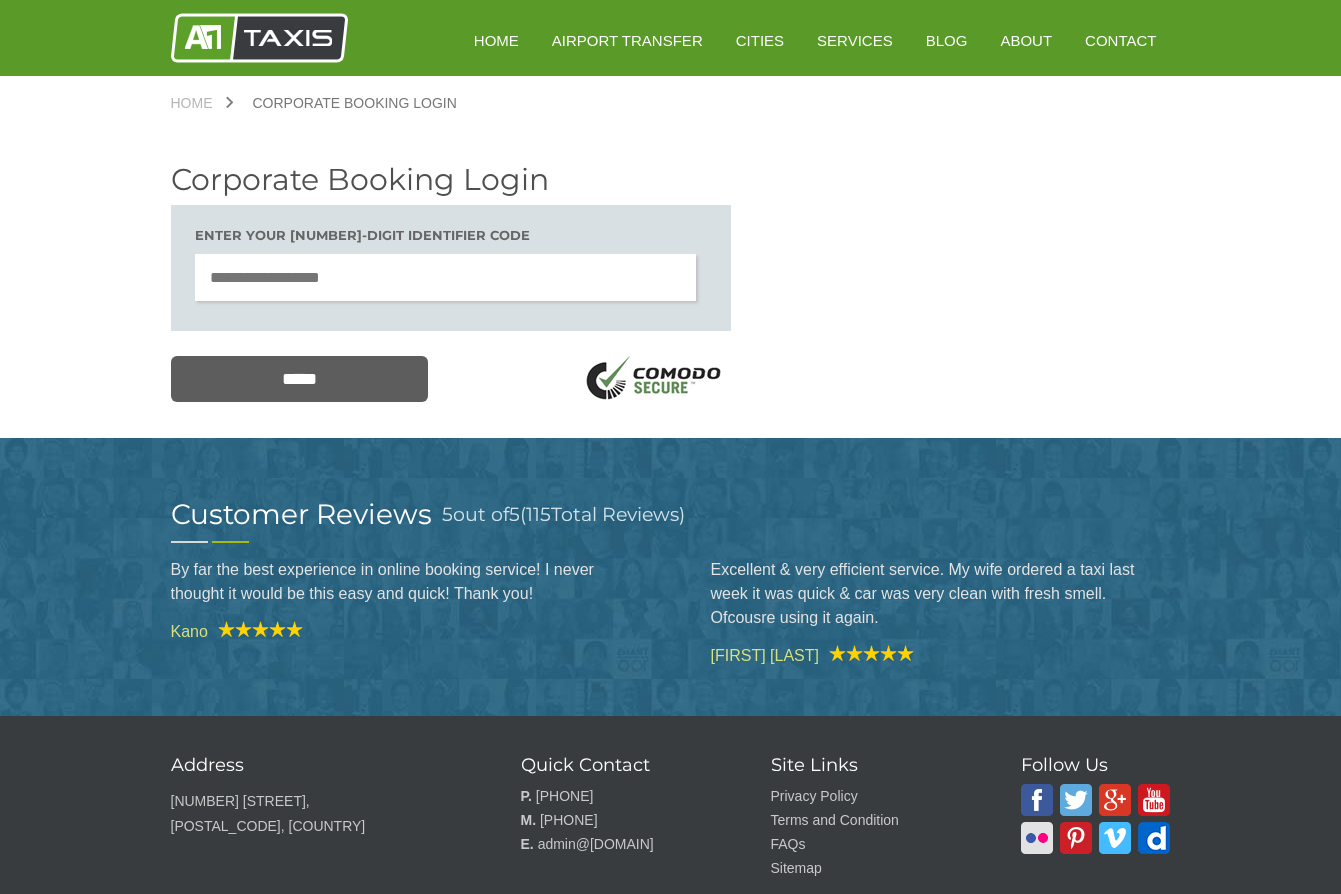 scroll, scrollTop: 0, scrollLeft: 0, axis: both 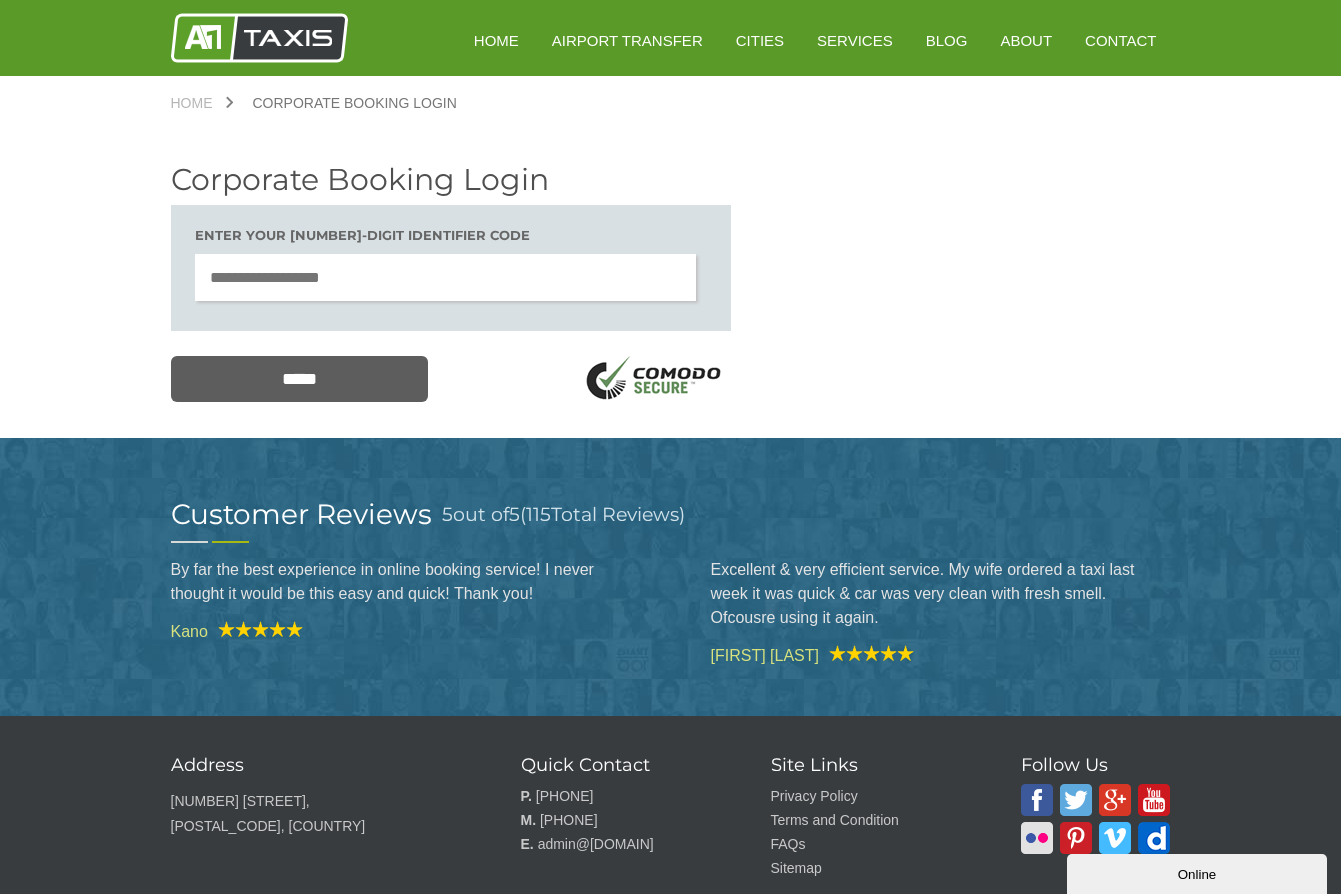click at bounding box center [446, 277] 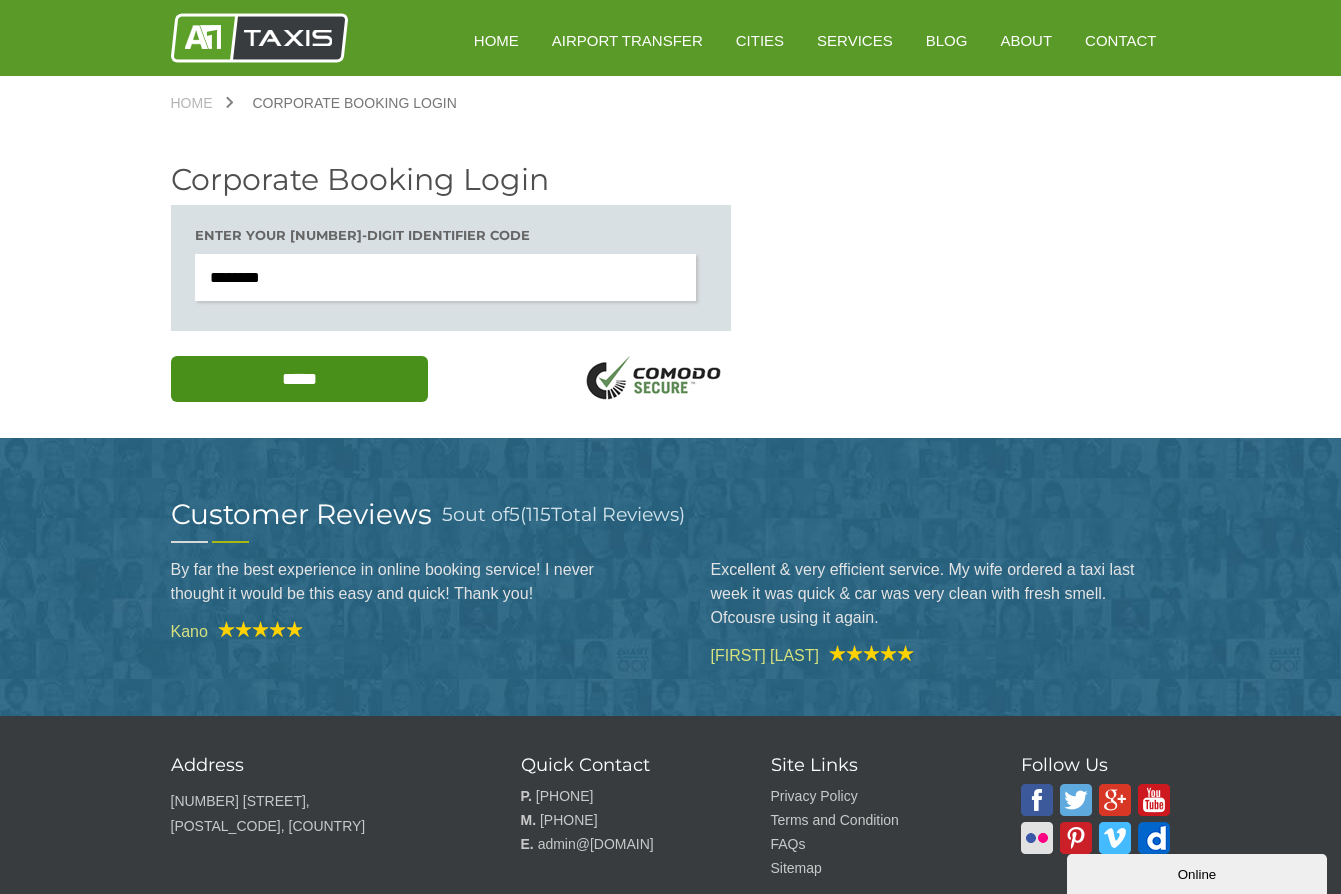 click on "*****" at bounding box center [300, 379] 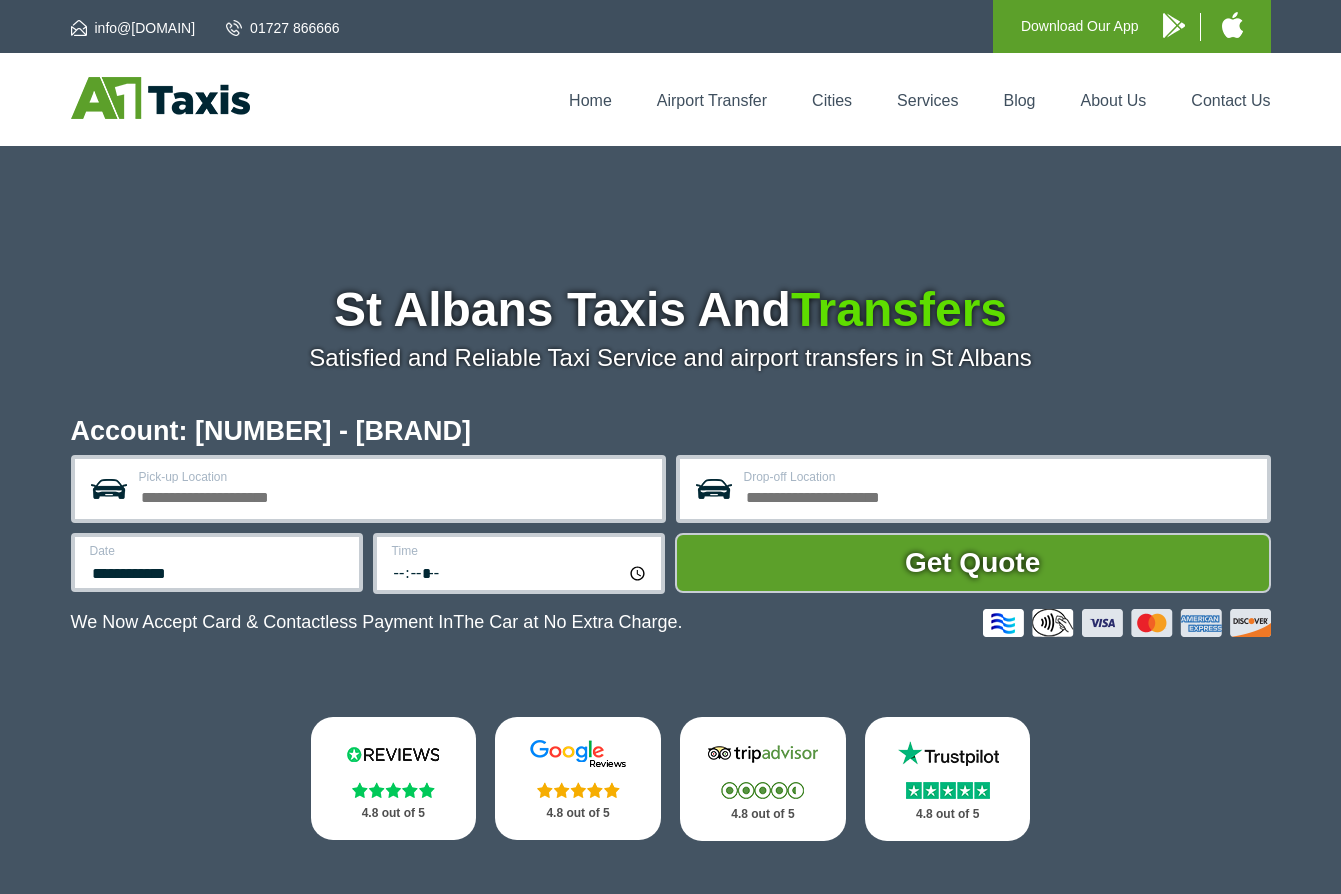 scroll, scrollTop: 0, scrollLeft: 0, axis: both 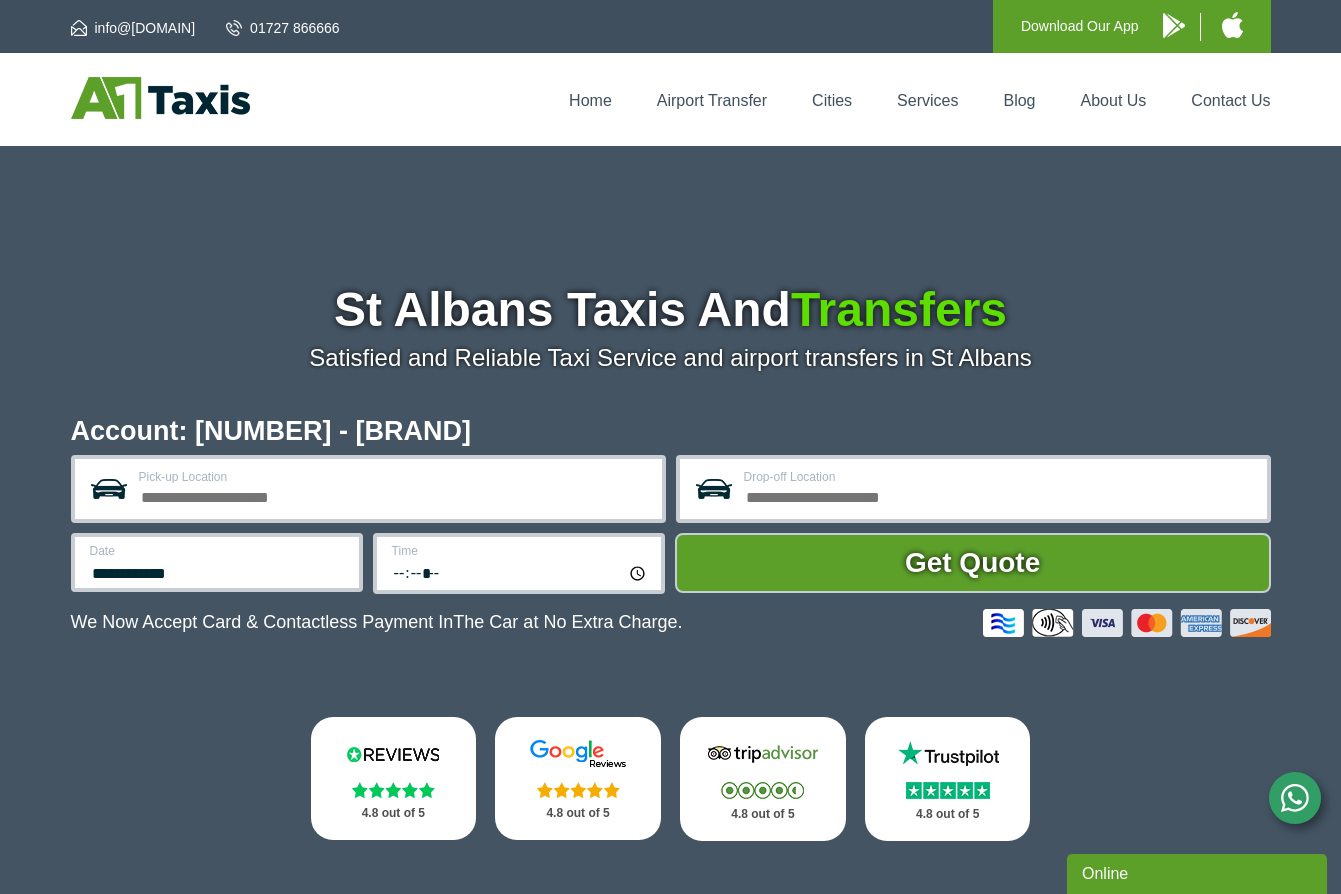 click on "Pick-up Location" at bounding box center [394, 477] 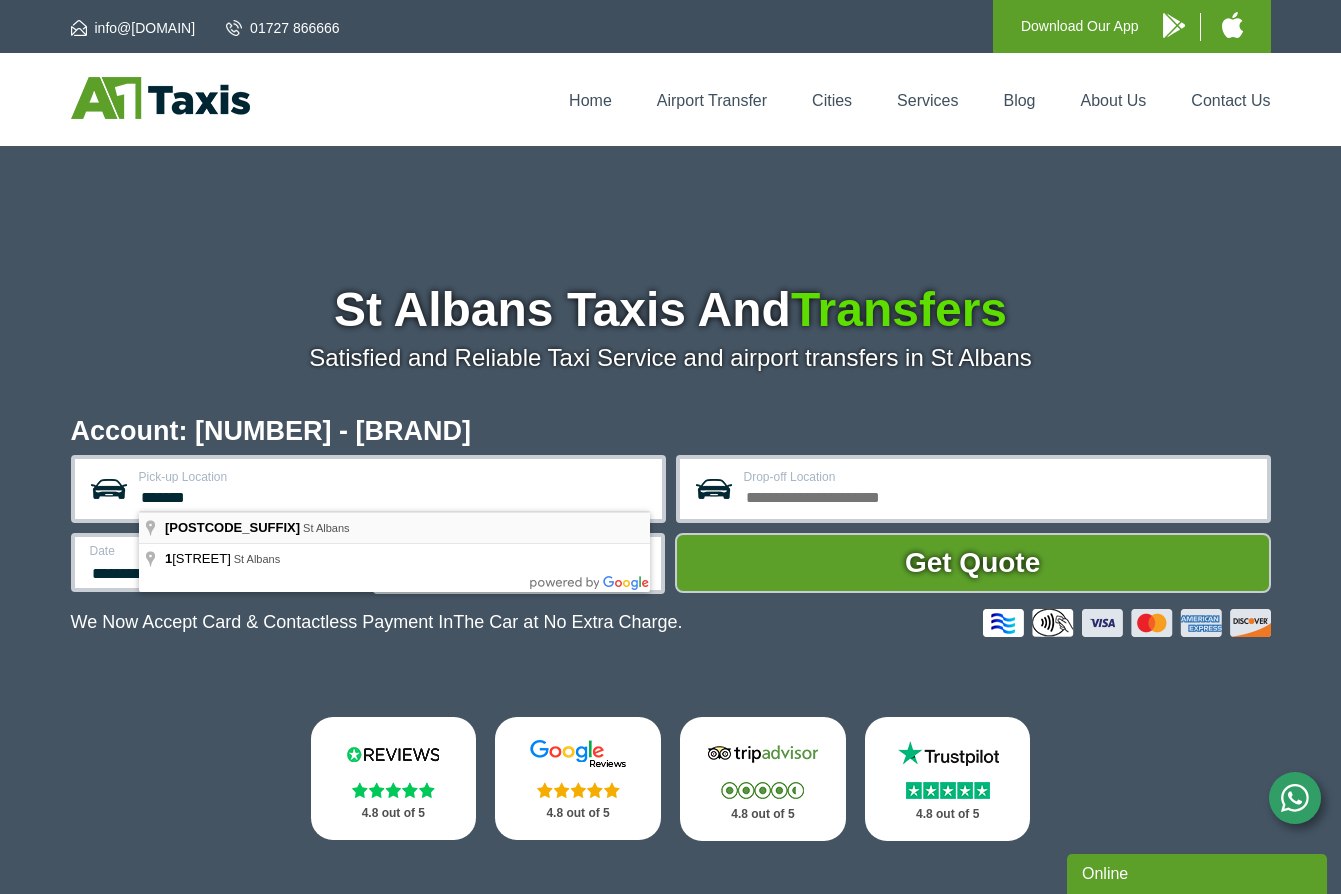 type on "*******" 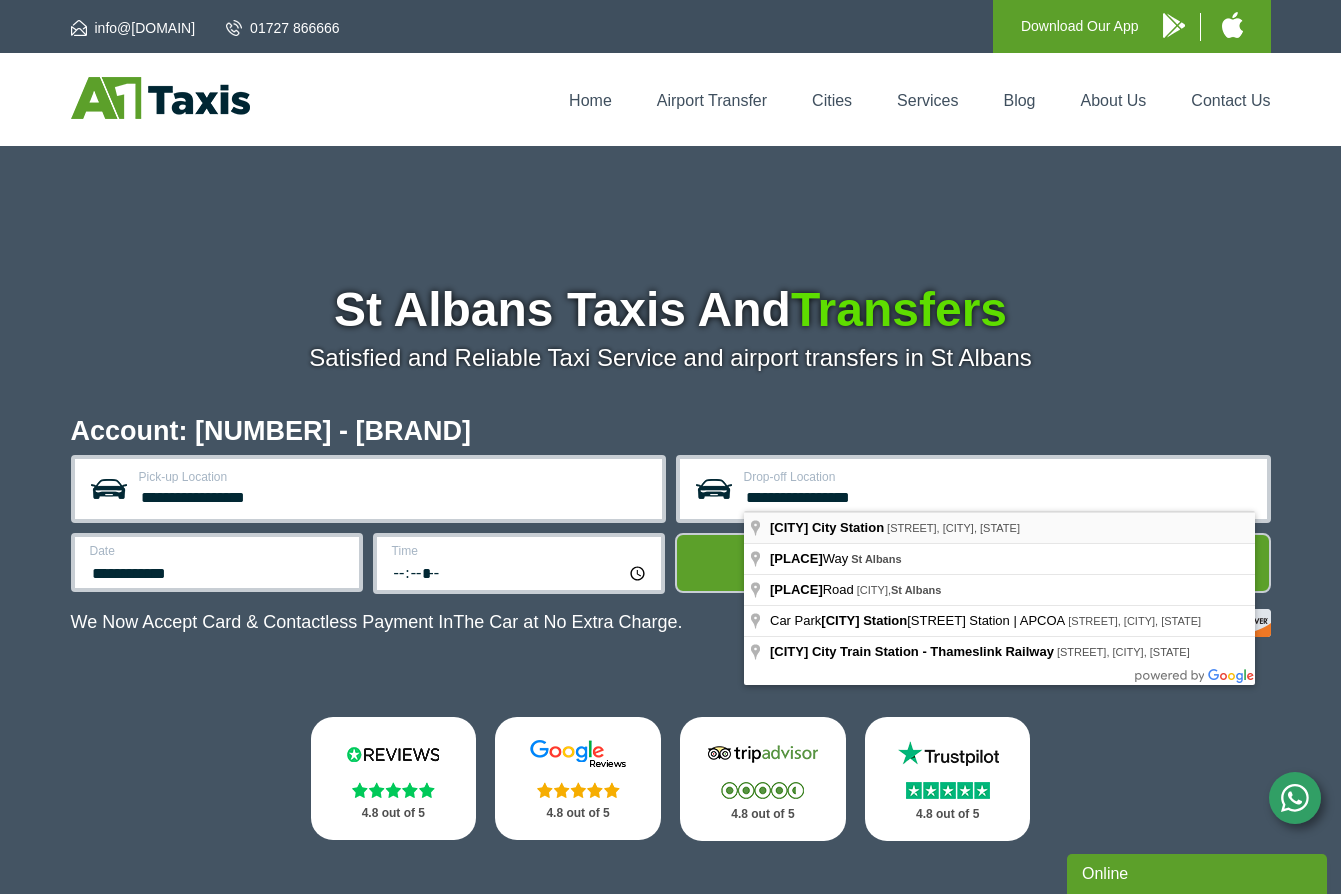 type on "**********" 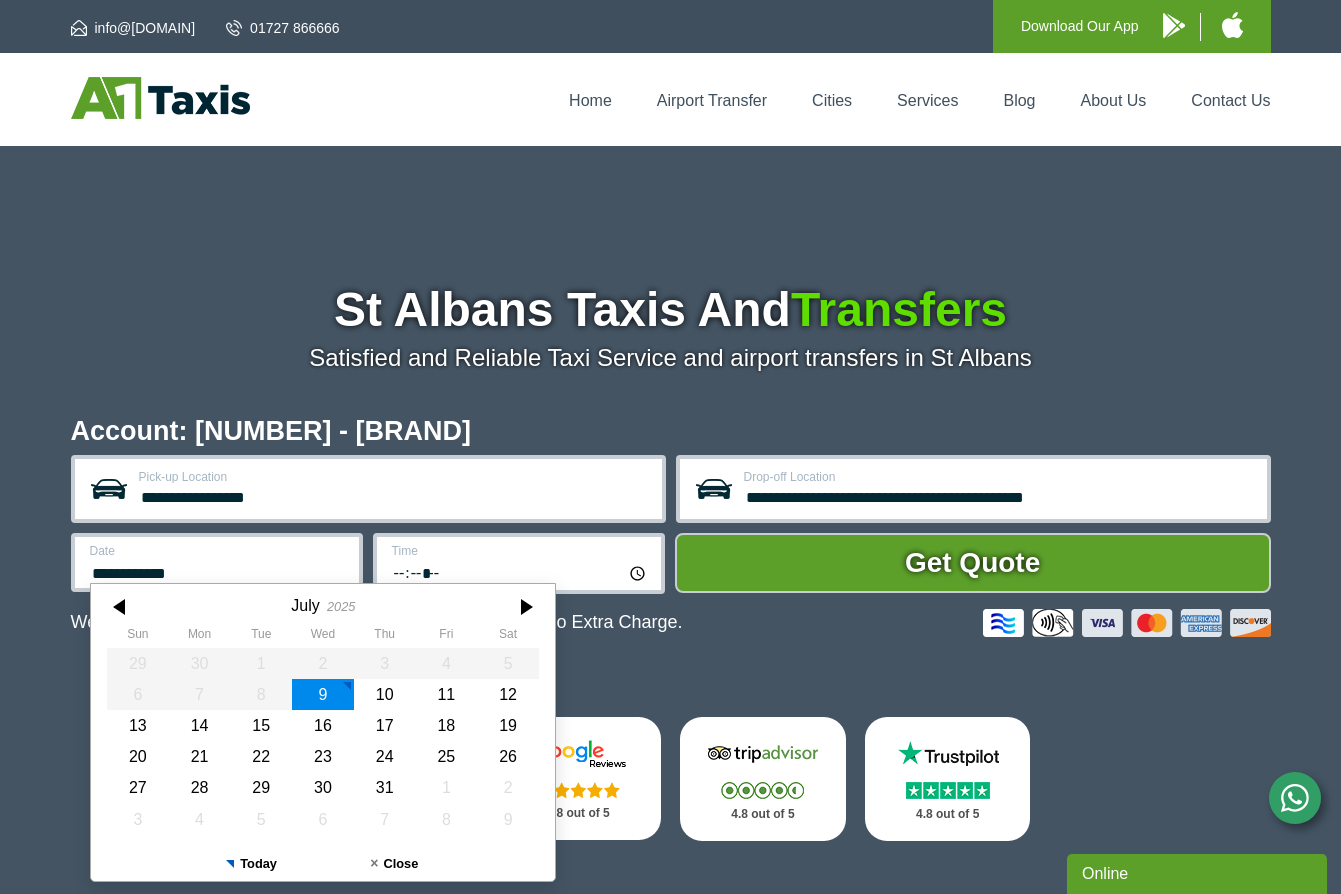 click on "**********" at bounding box center [218, 571] 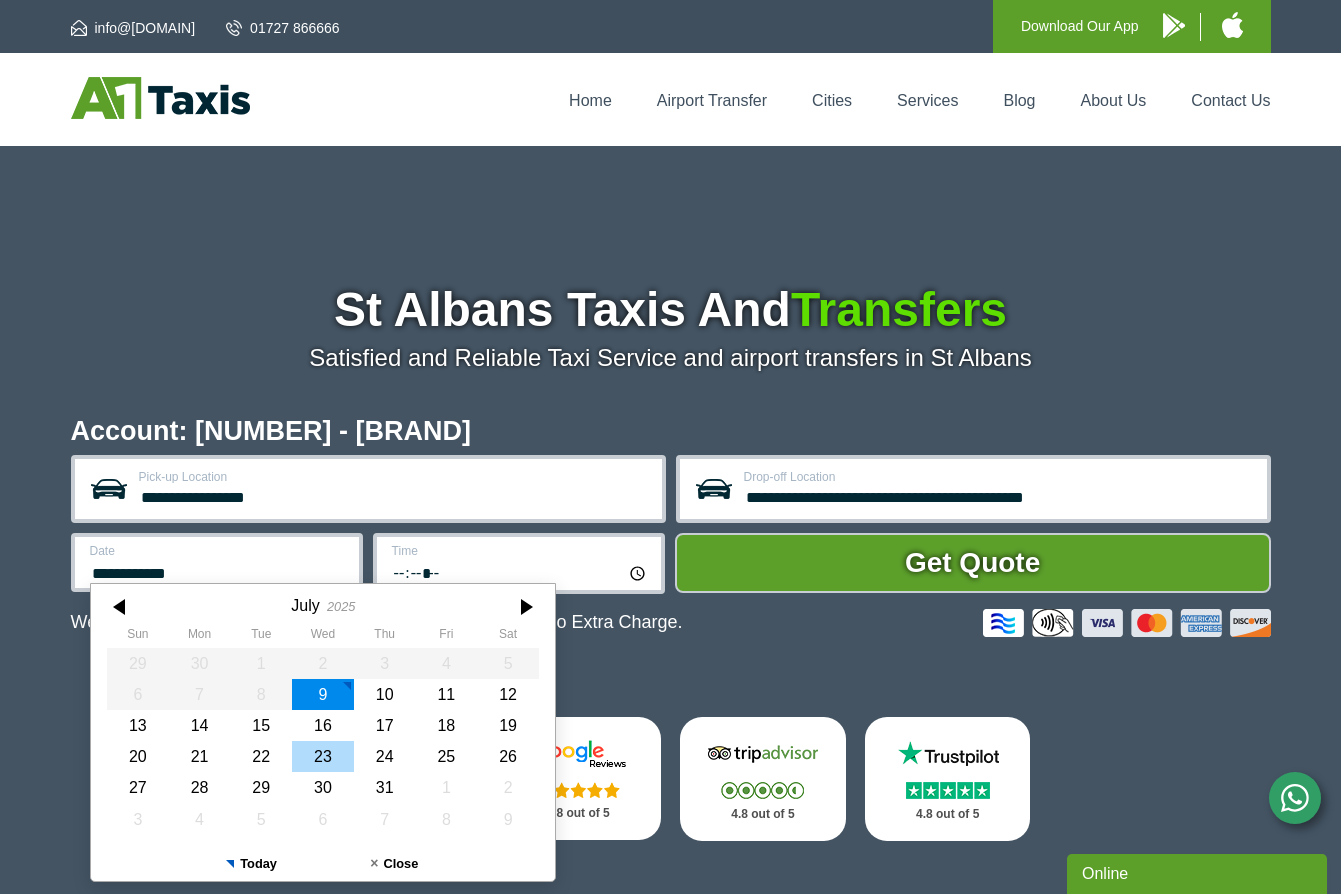 click on "23" at bounding box center (323, 756) 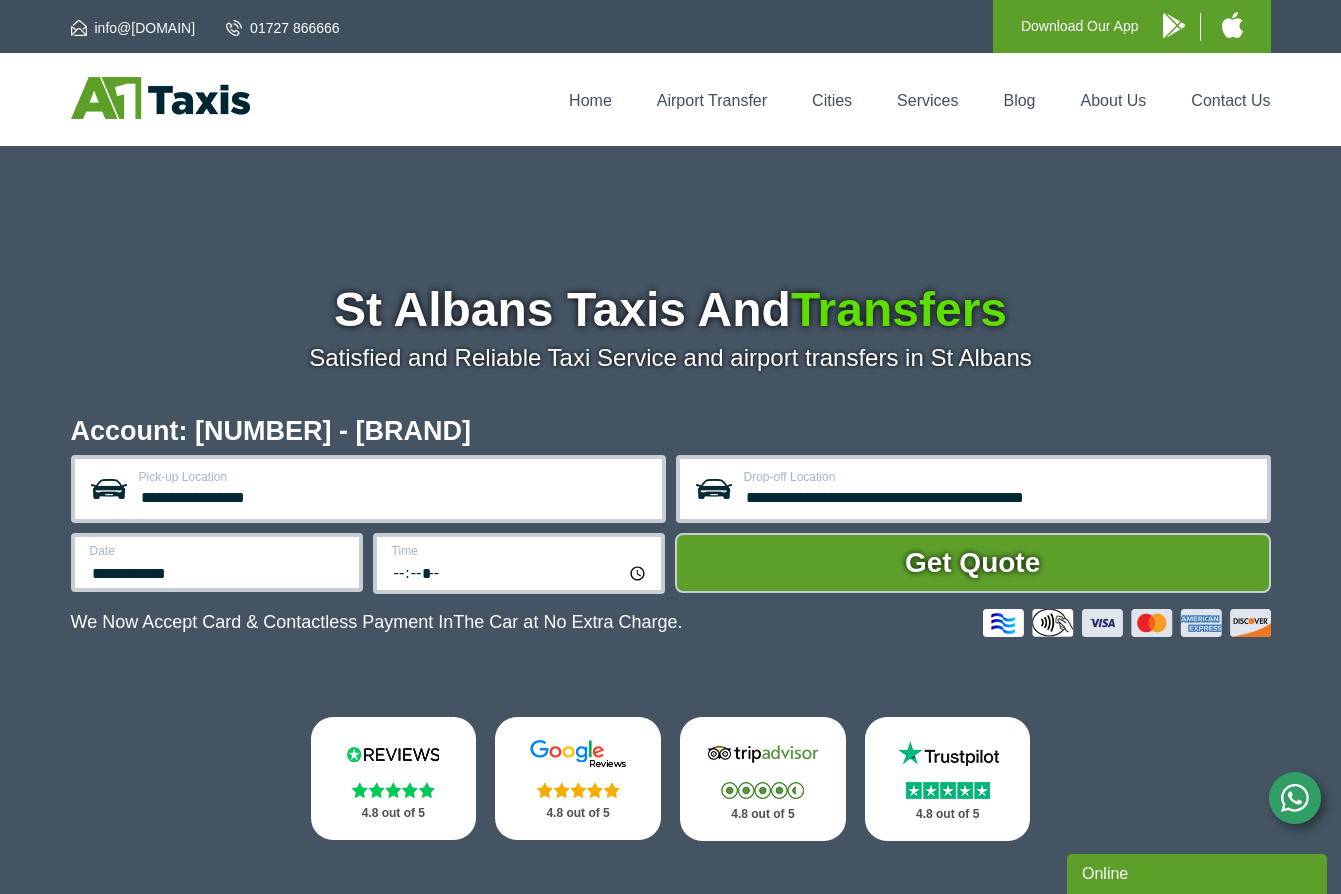 click on "*****" at bounding box center (520, 572) 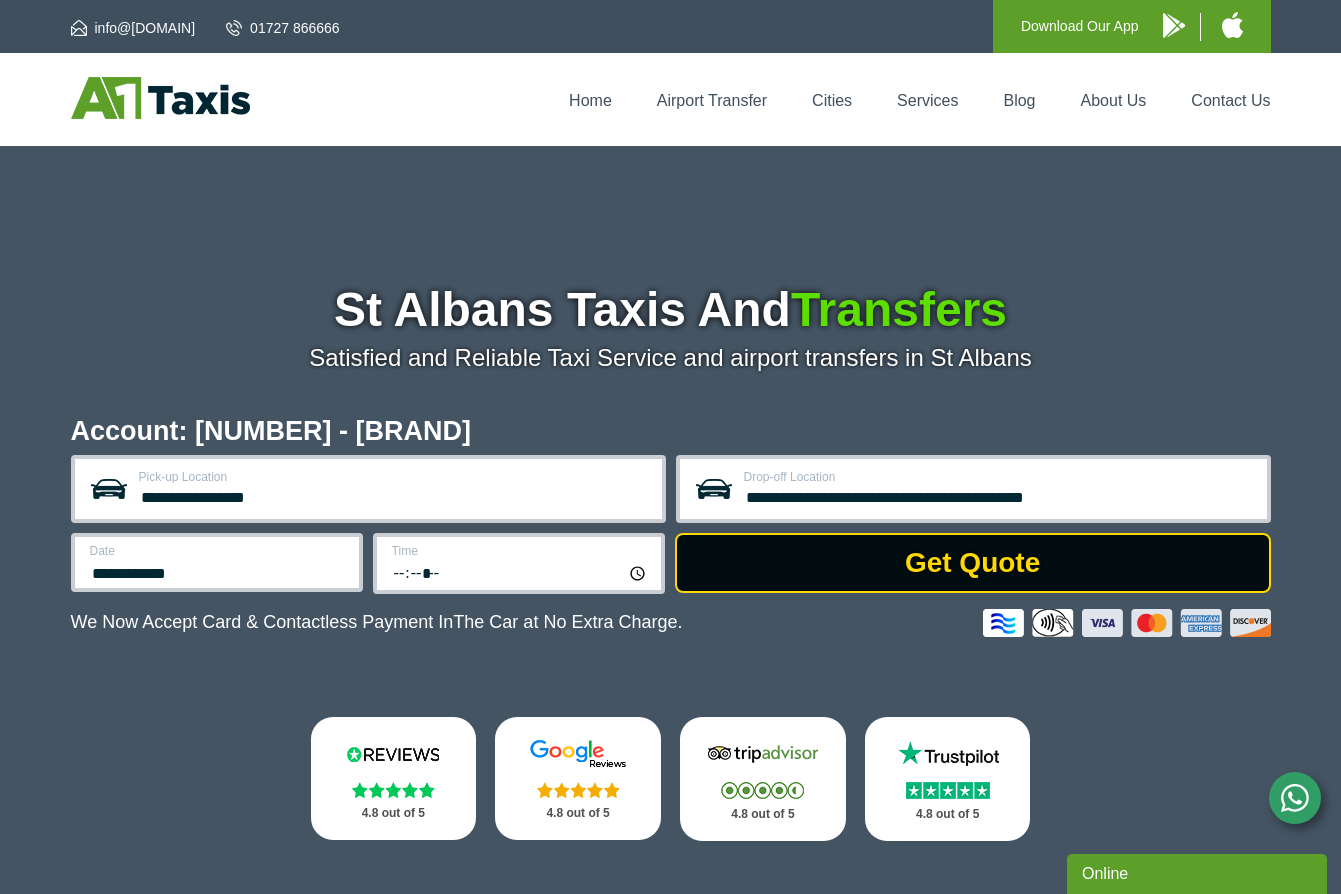 type on "*****" 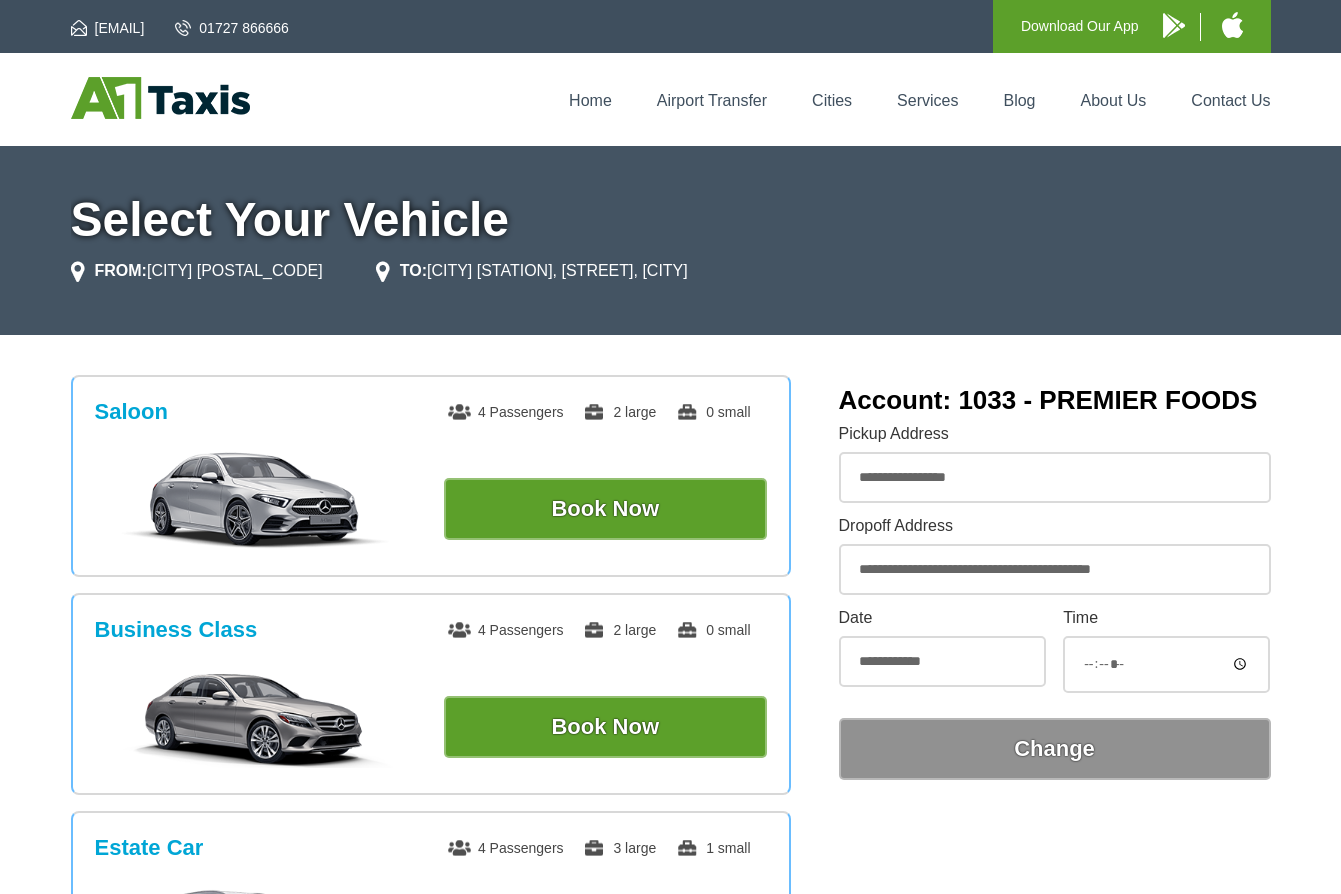 scroll, scrollTop: 0, scrollLeft: 0, axis: both 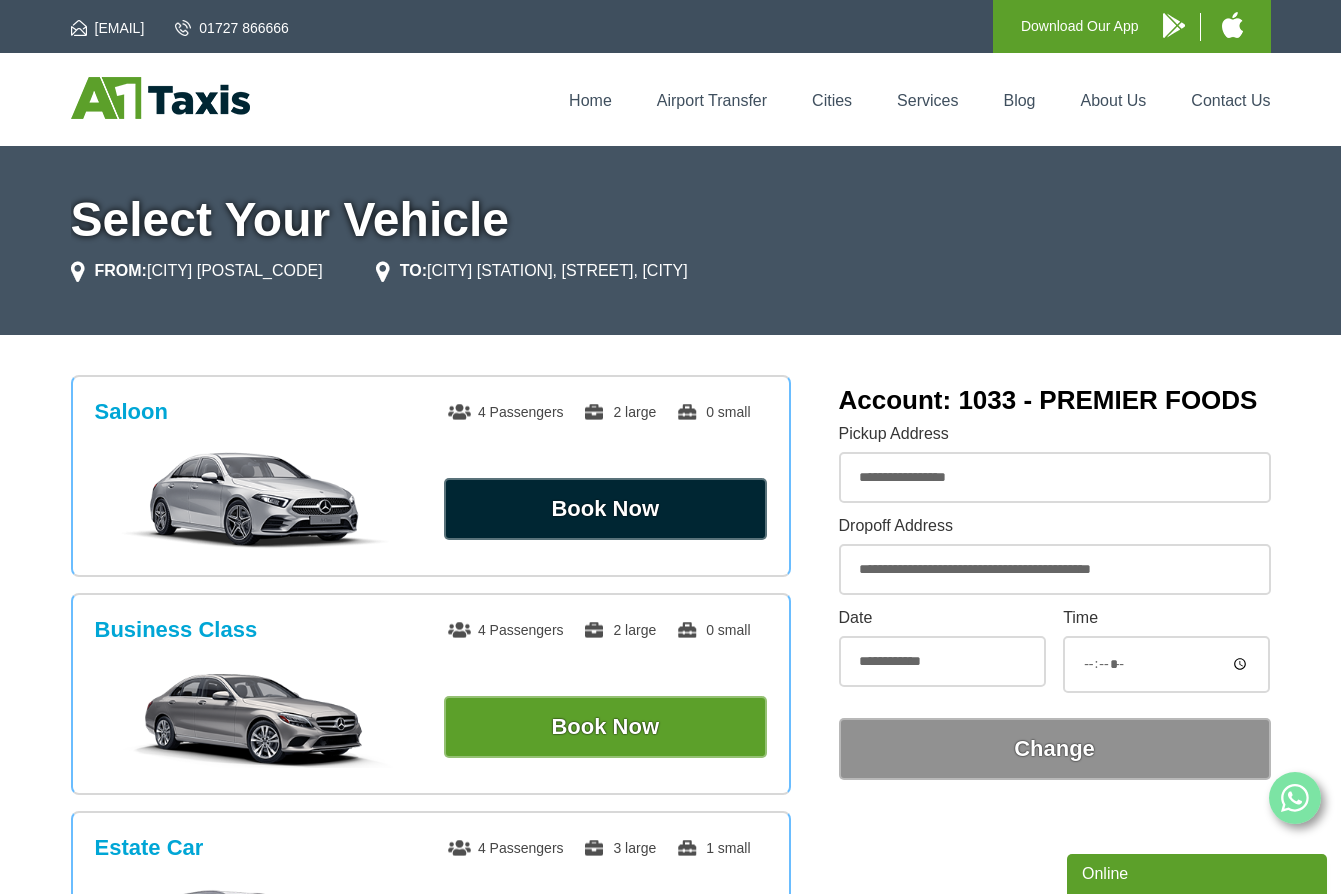 click on "Book Now" at bounding box center [605, 509] 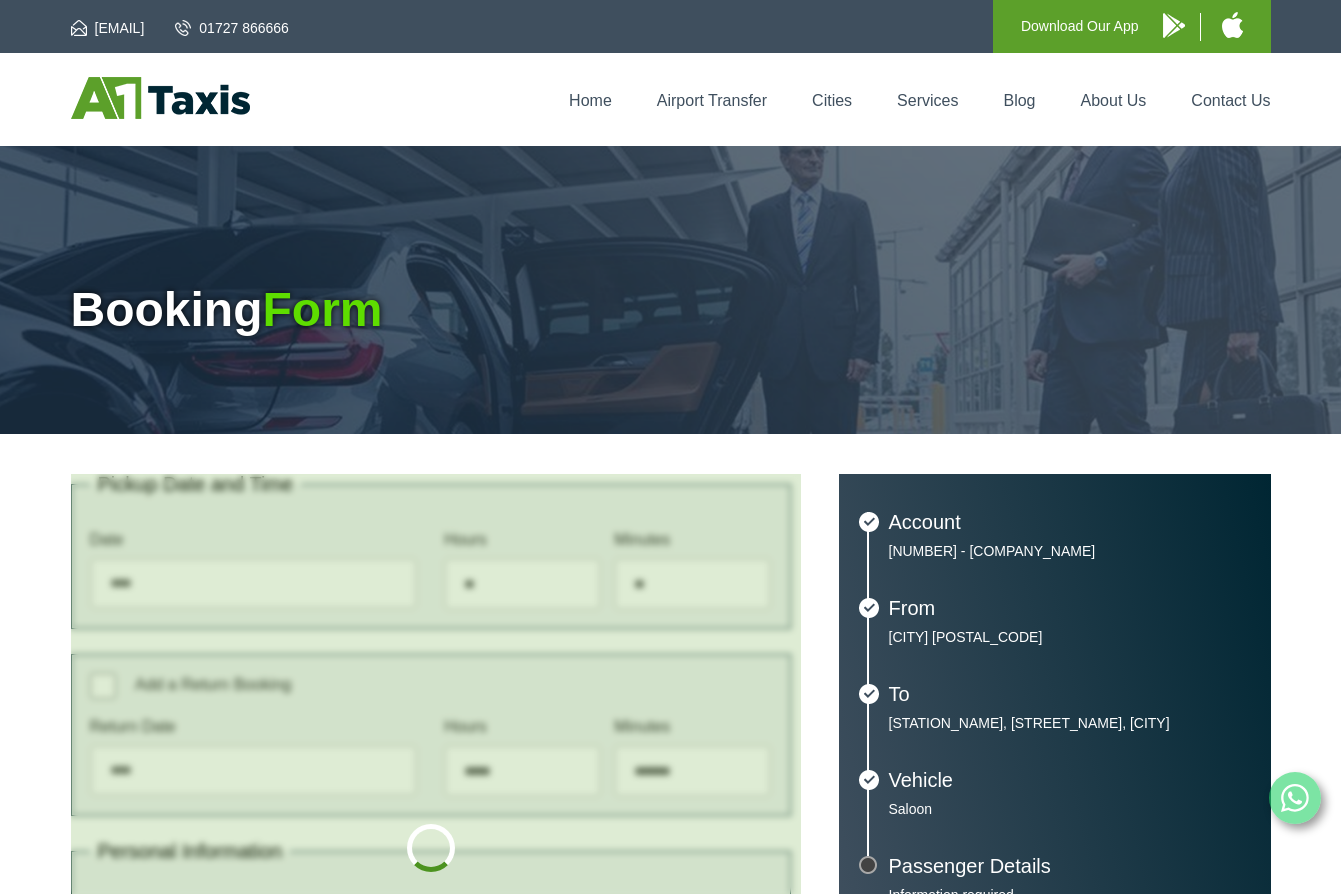 scroll, scrollTop: 0, scrollLeft: 0, axis: both 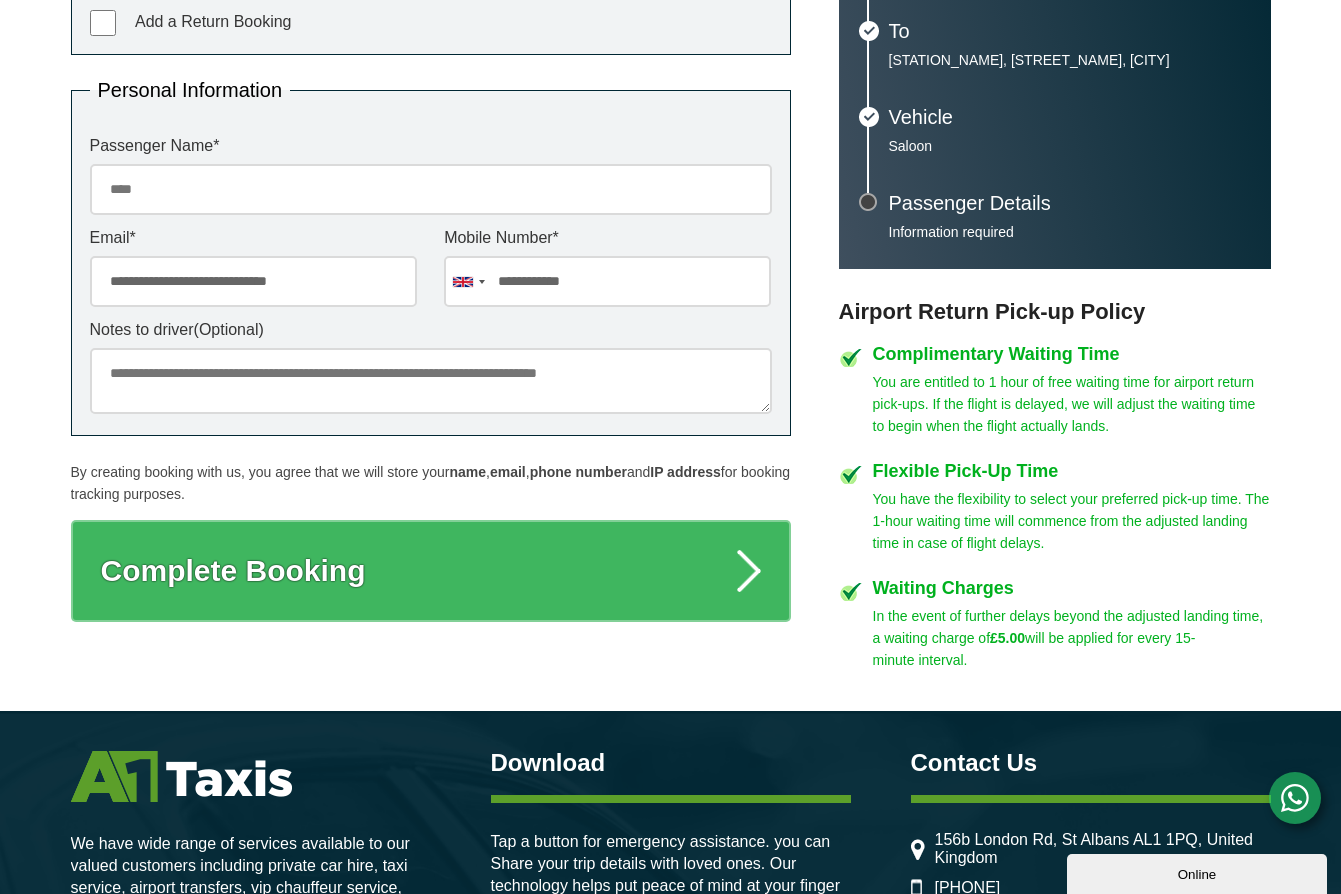 click on "**********" at bounding box center (253, 281) 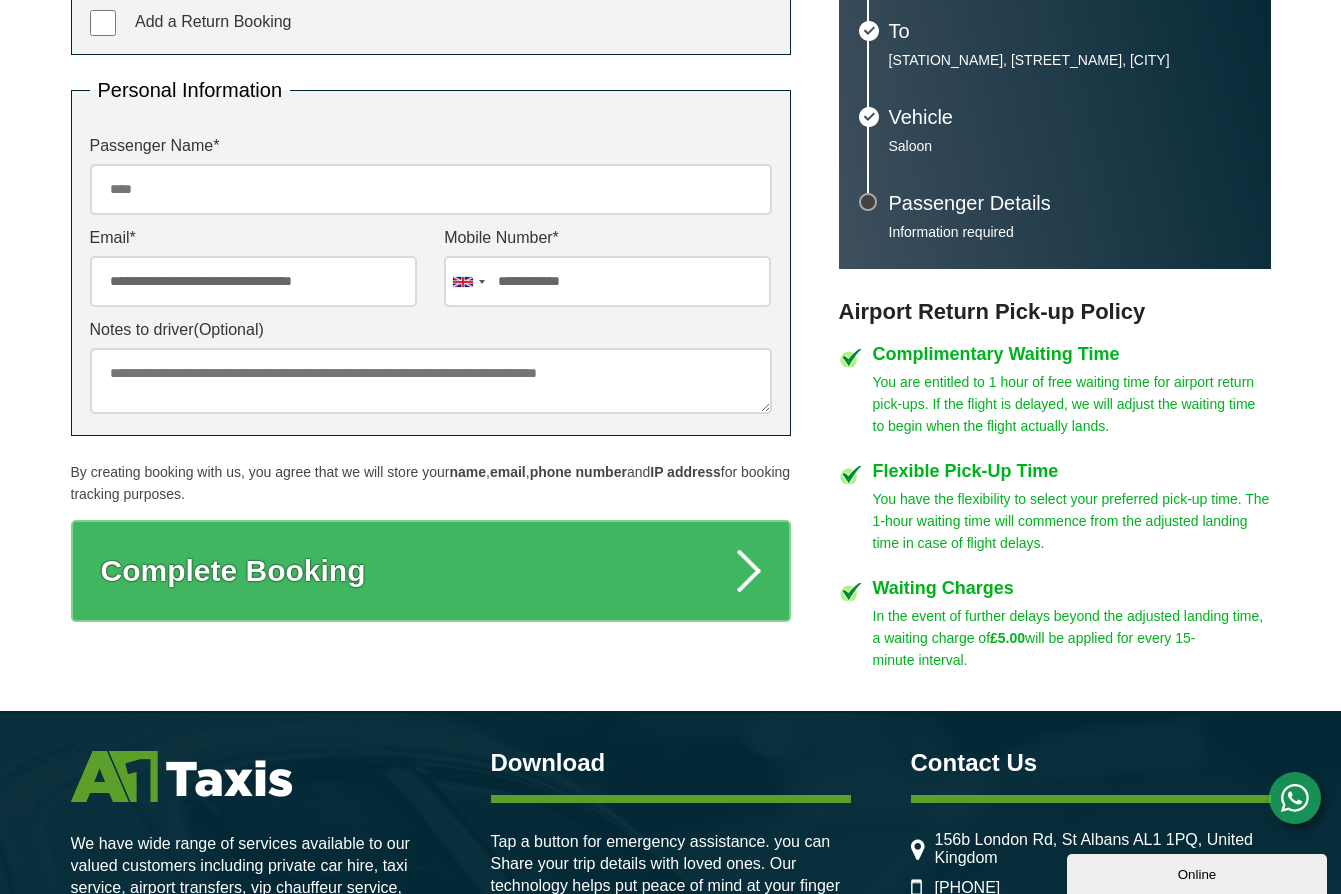 click on "Notes to driver  (Optional)" at bounding box center (431, 362) 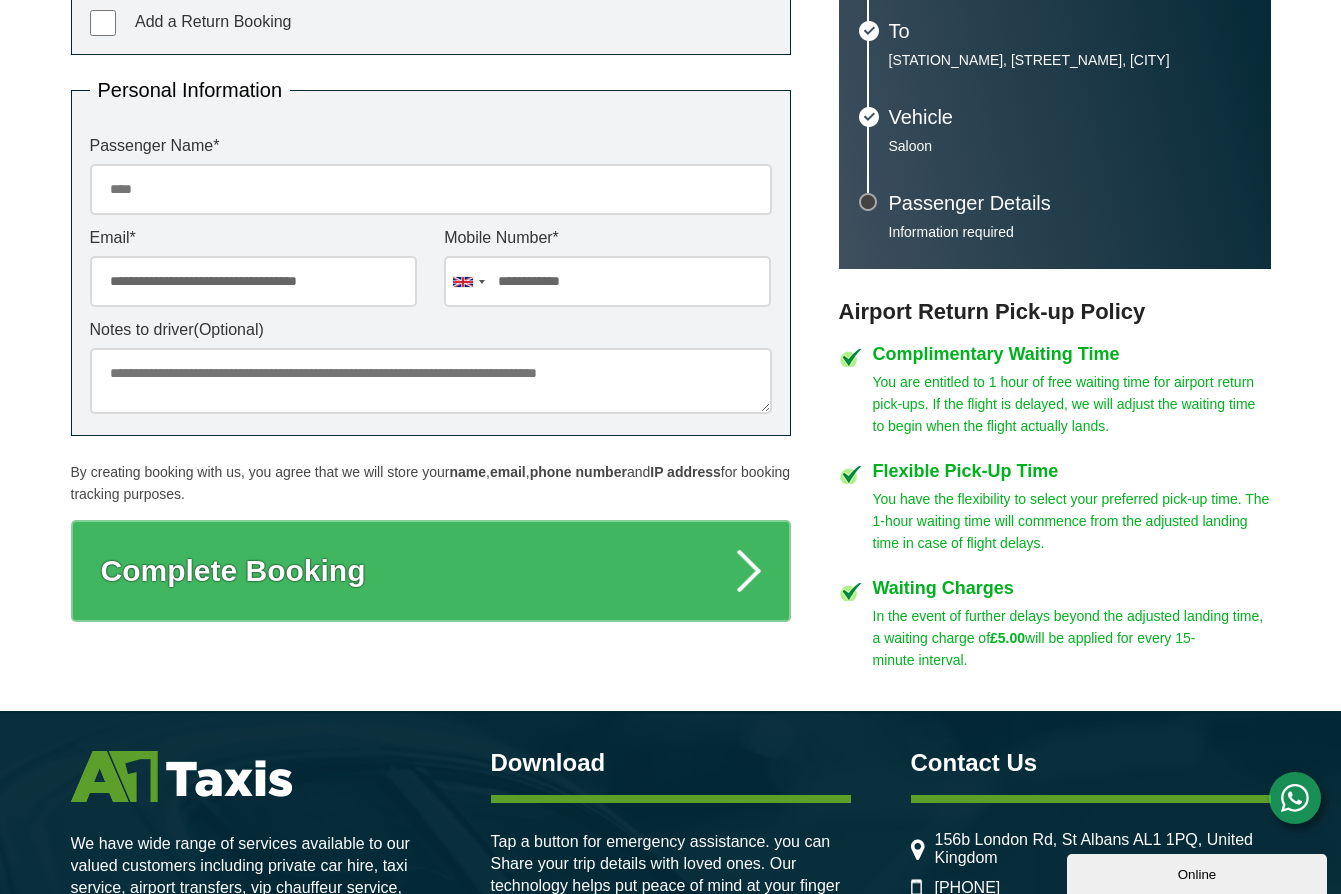 type on "**********" 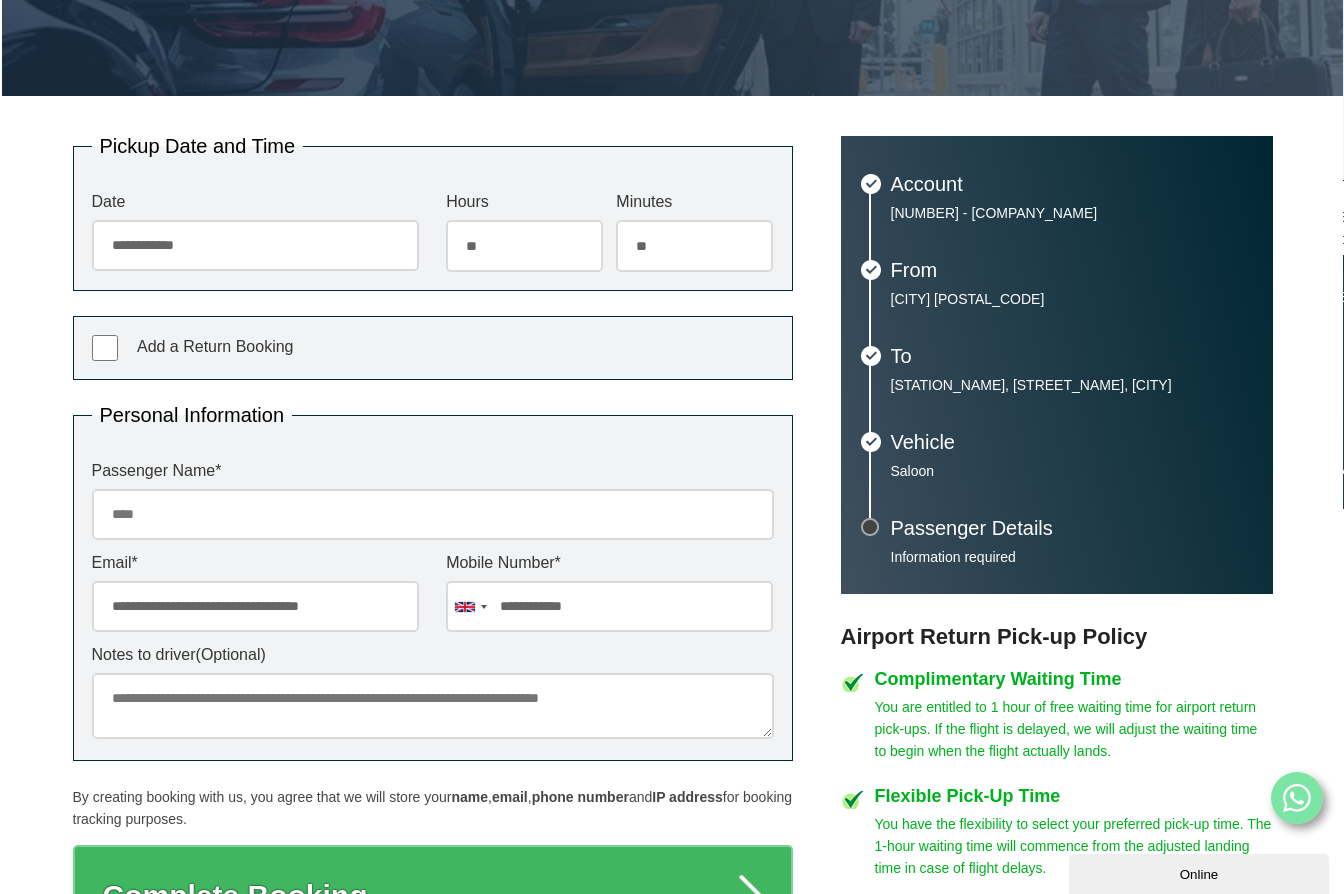 scroll, scrollTop: 323, scrollLeft: 0, axis: vertical 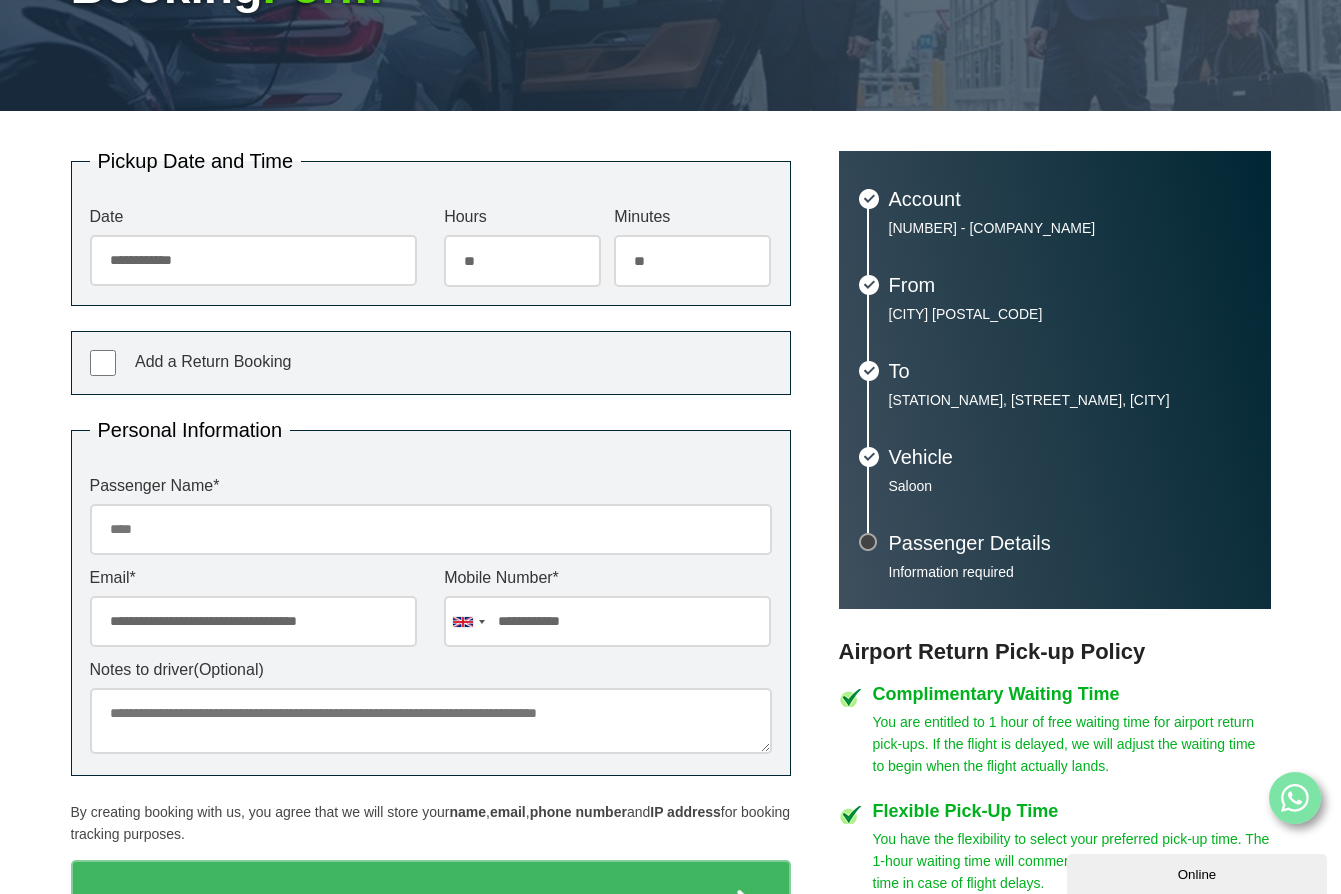 click on "Passenger Name  *" at bounding box center [431, 529] 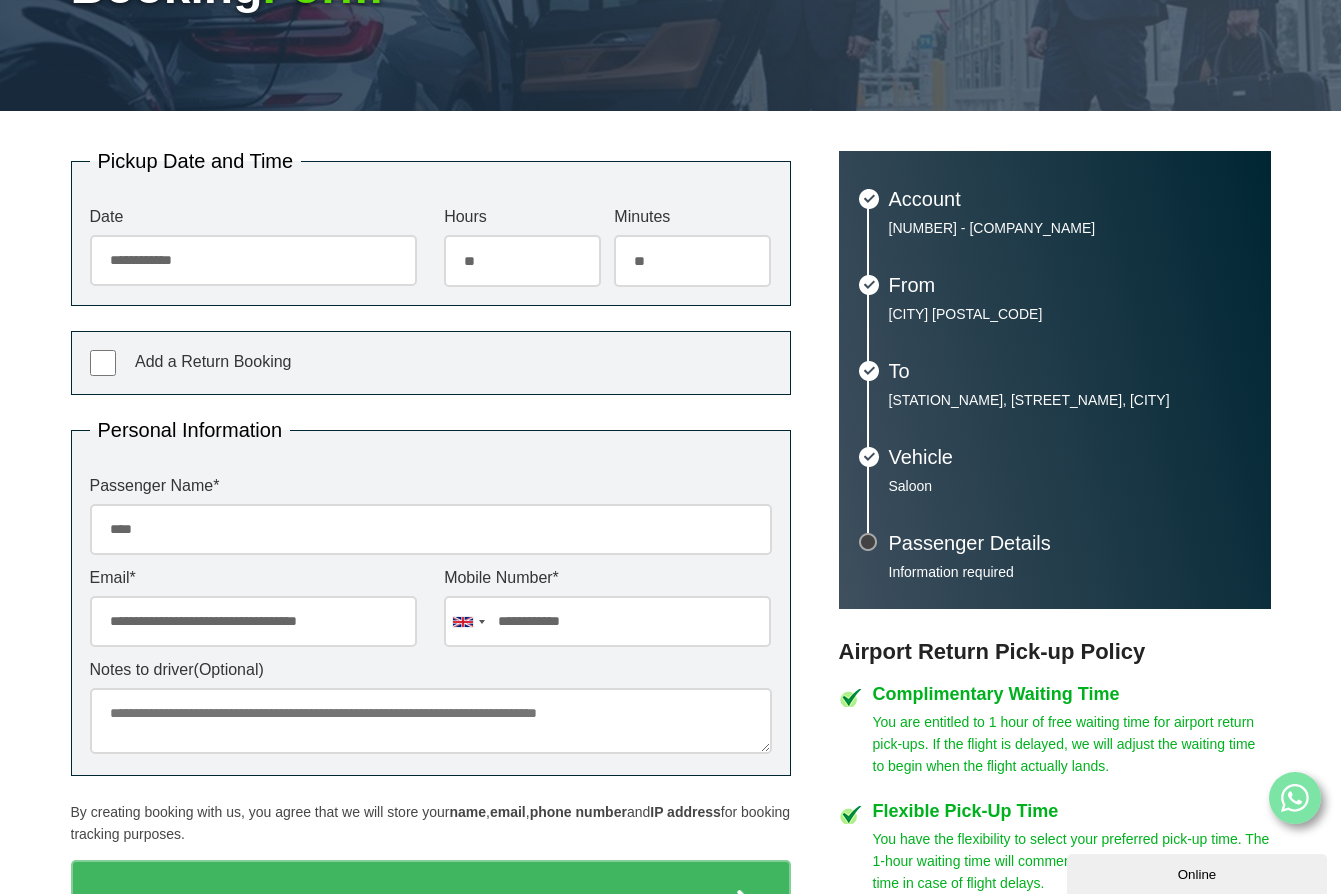 type on "**********" 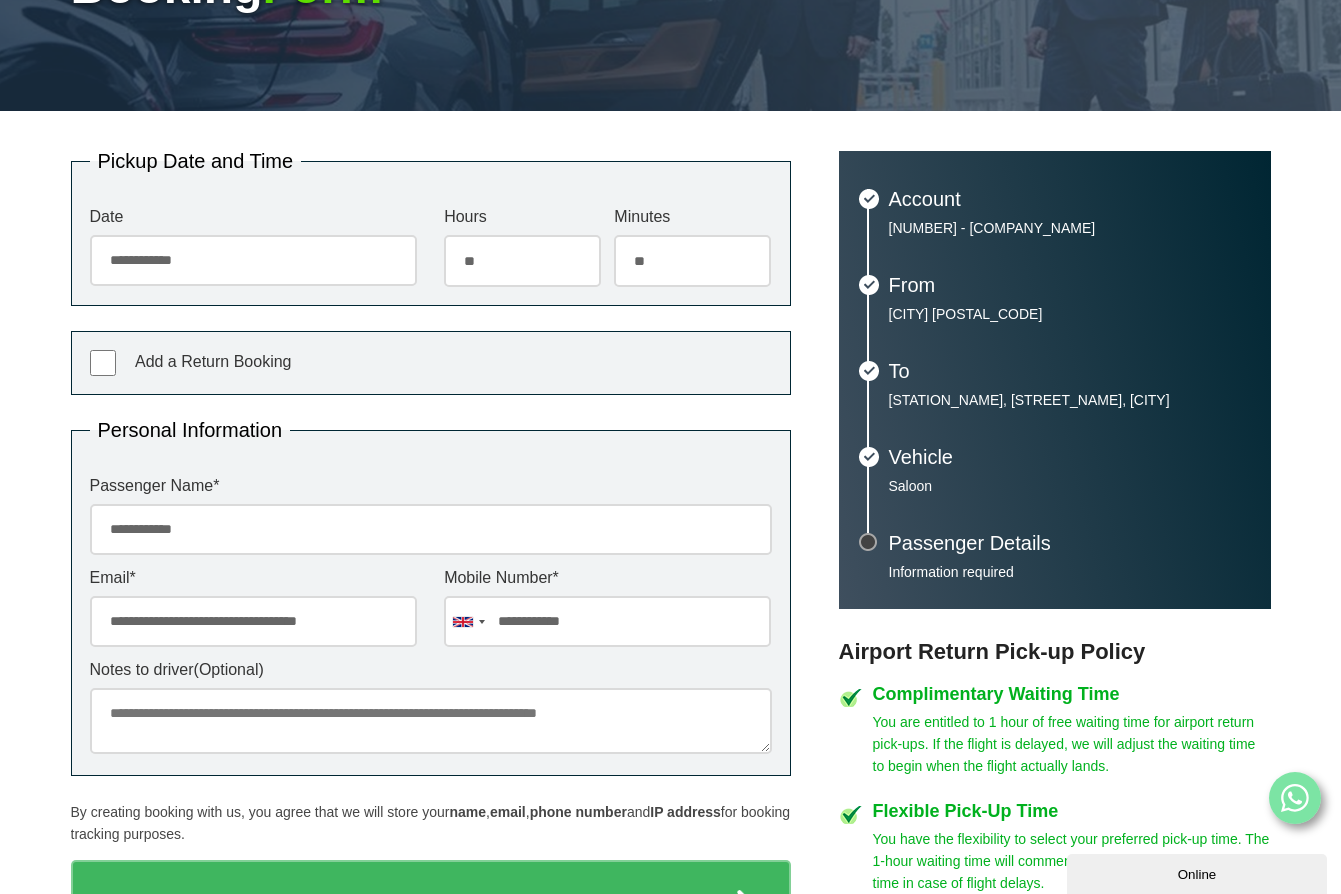 click on "**********" at bounding box center [607, 621] 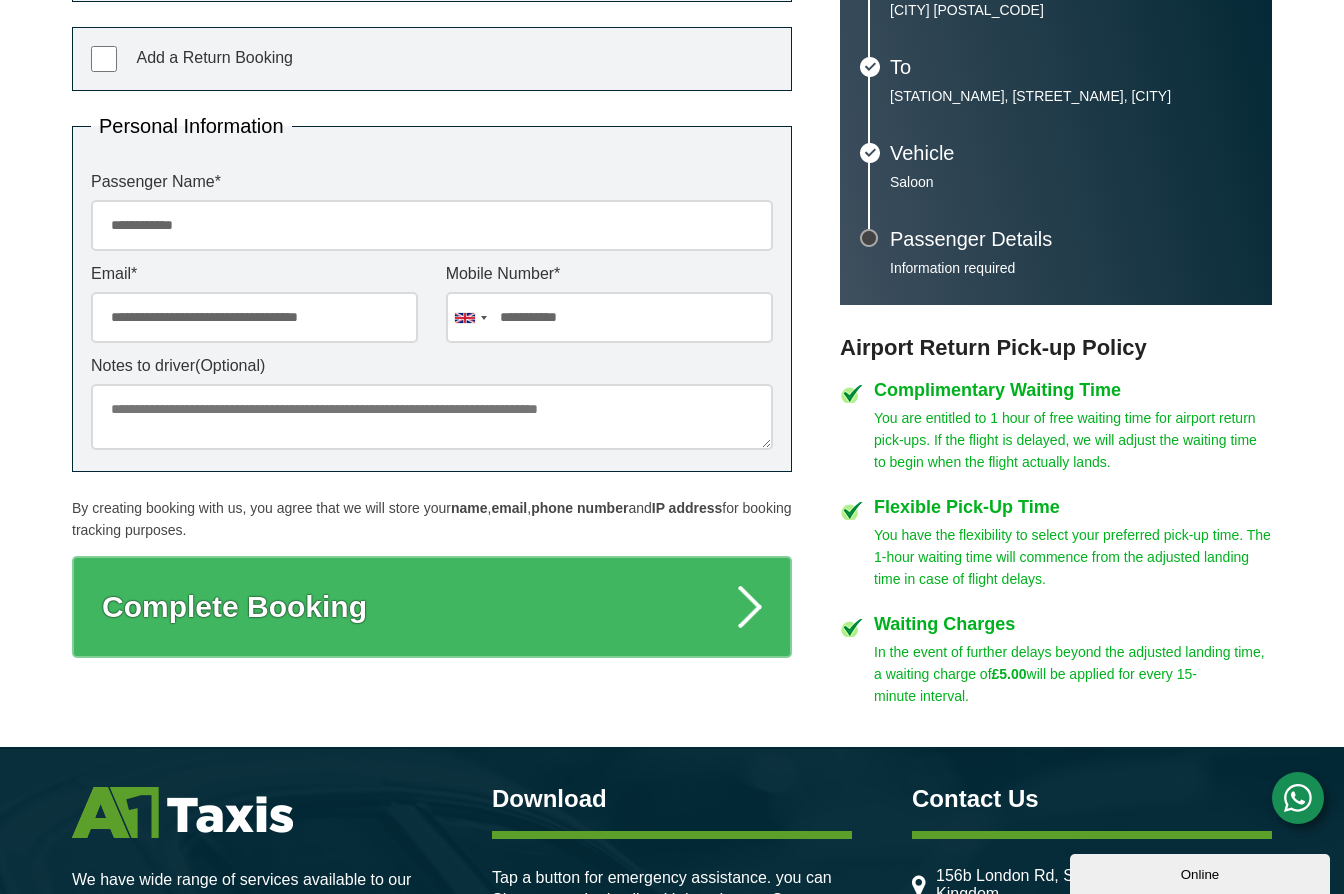 scroll, scrollTop: 629, scrollLeft: 0, axis: vertical 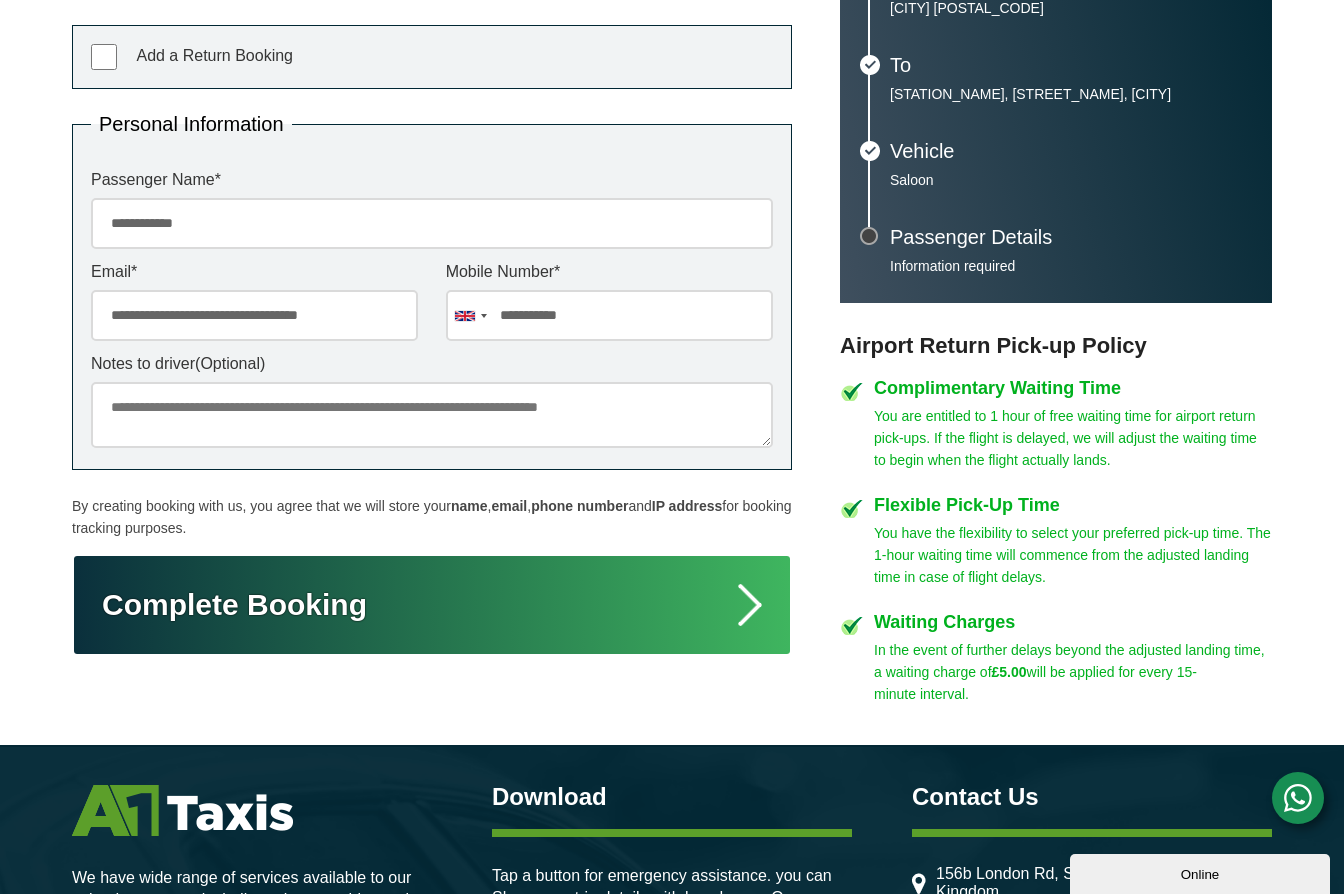 type on "**********" 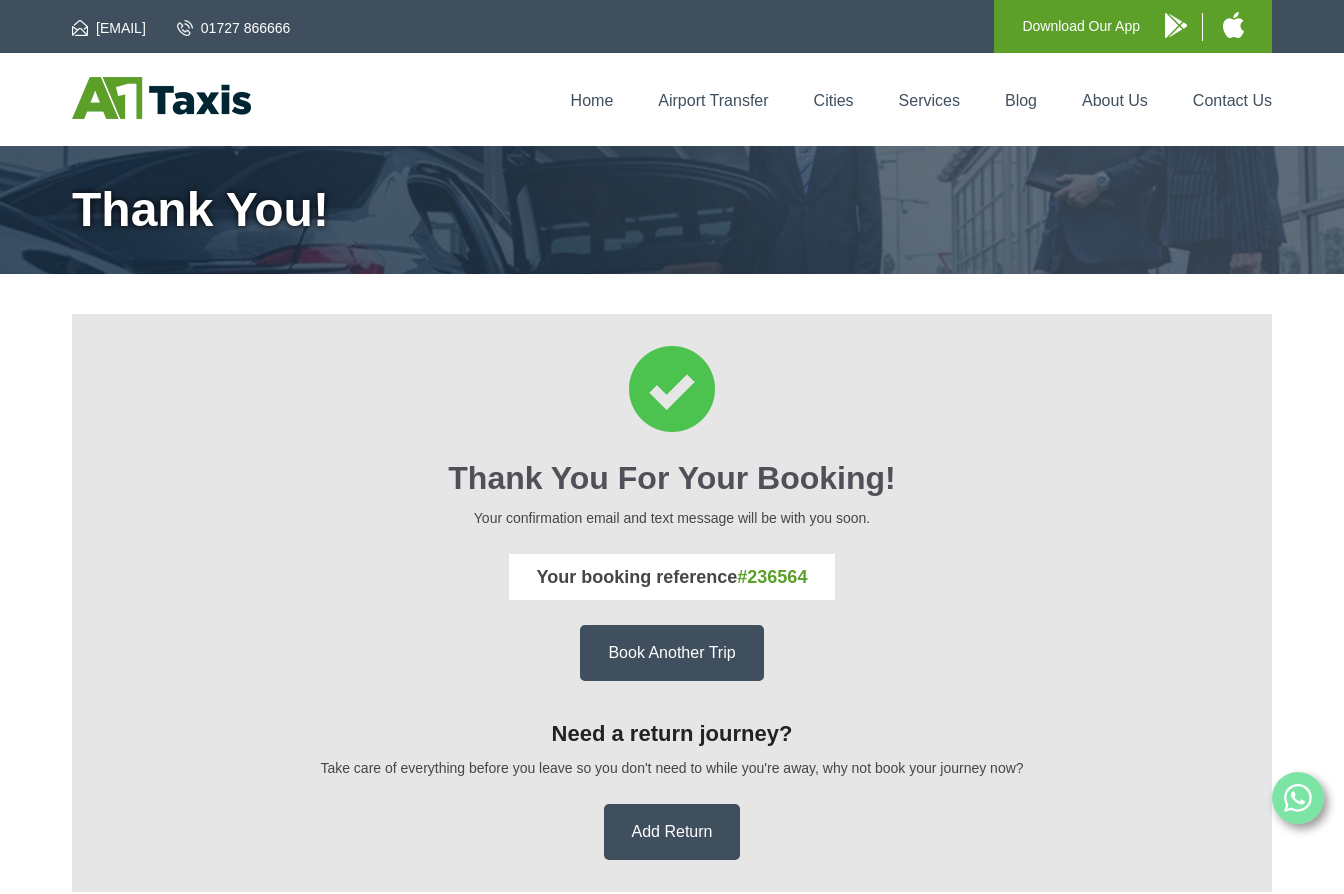 scroll, scrollTop: 0, scrollLeft: 0, axis: both 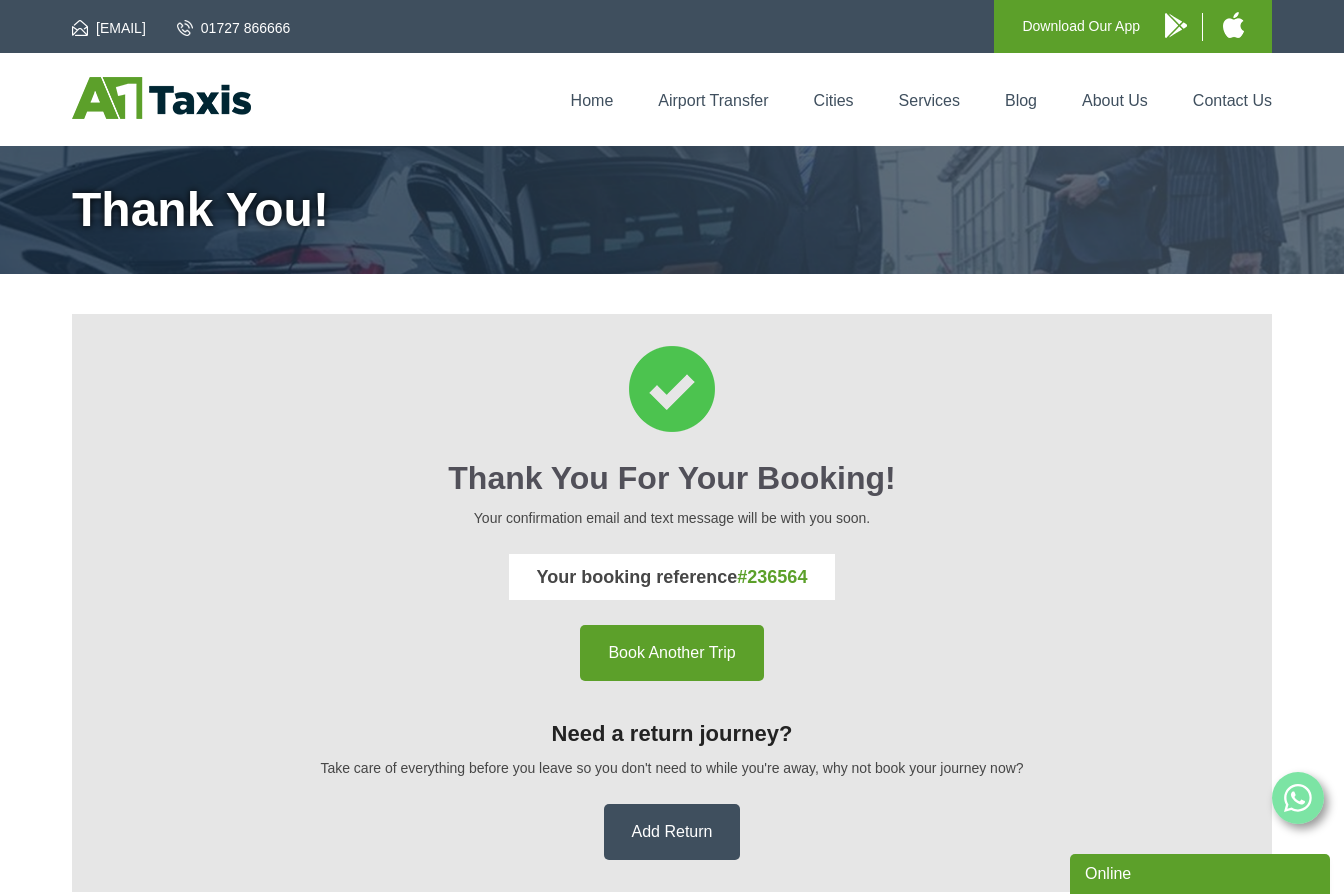 click on "Book Another Trip" at bounding box center [671, 653] 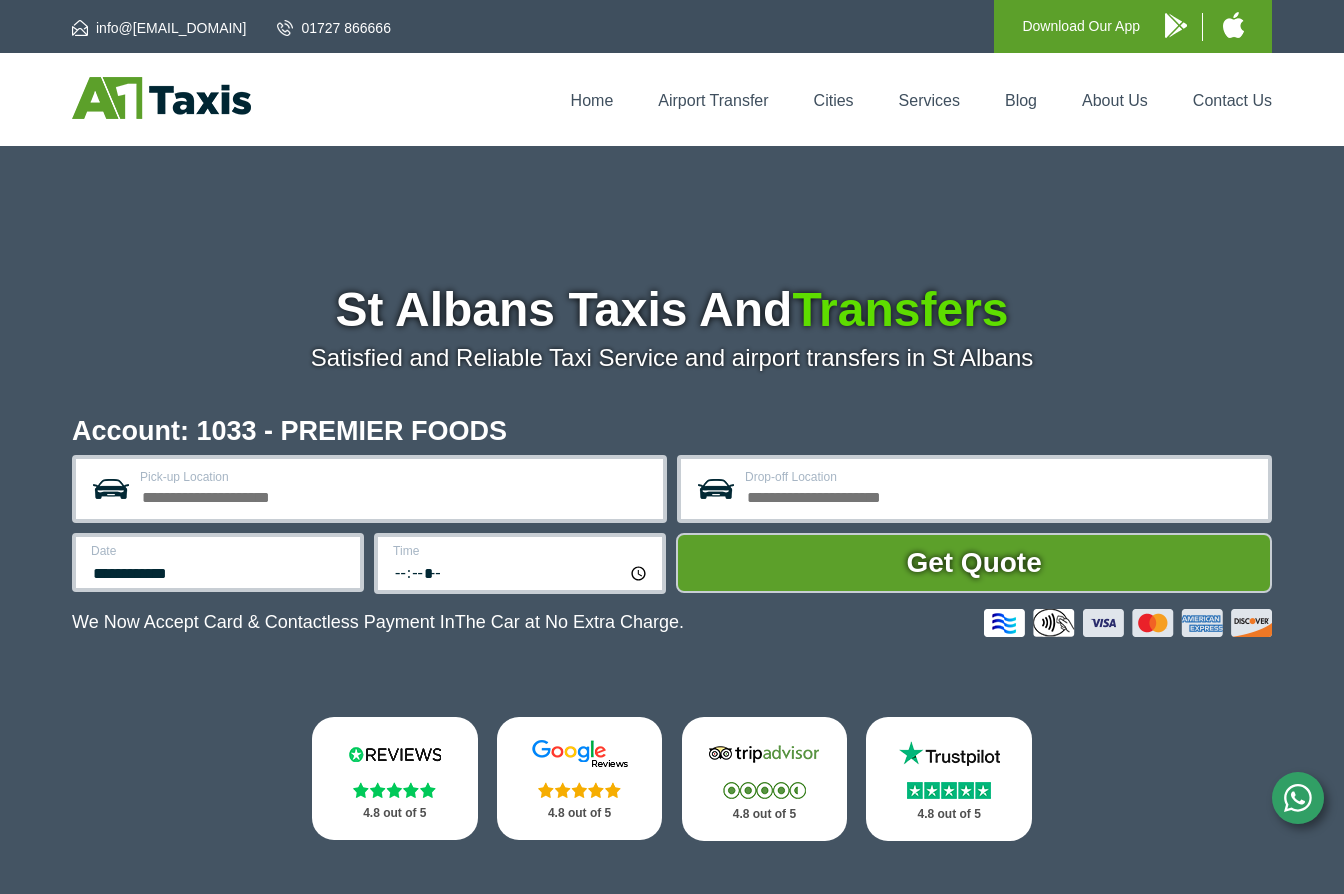 scroll, scrollTop: 0, scrollLeft: 0, axis: both 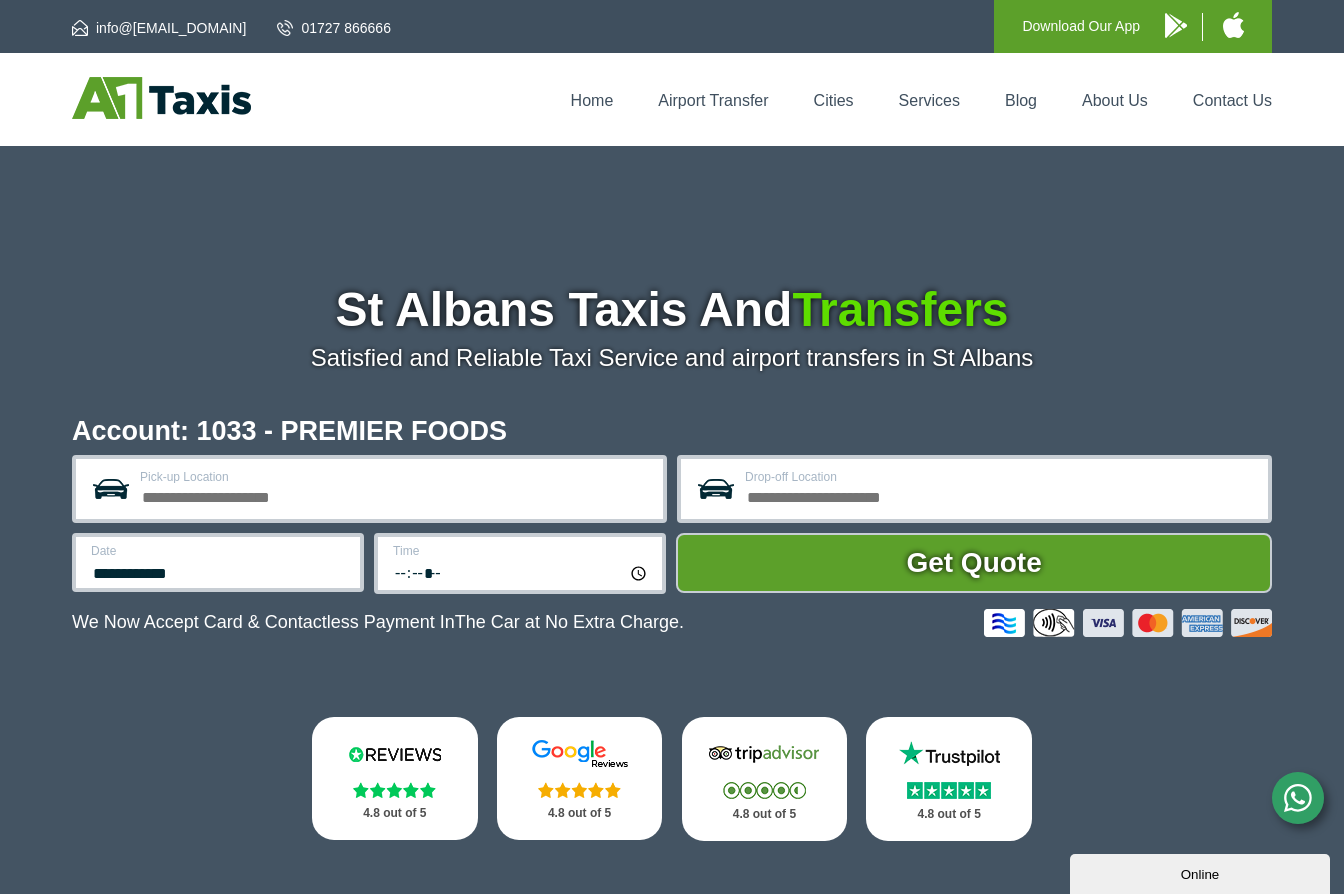 click on "Pick-up Location" at bounding box center (395, 477) 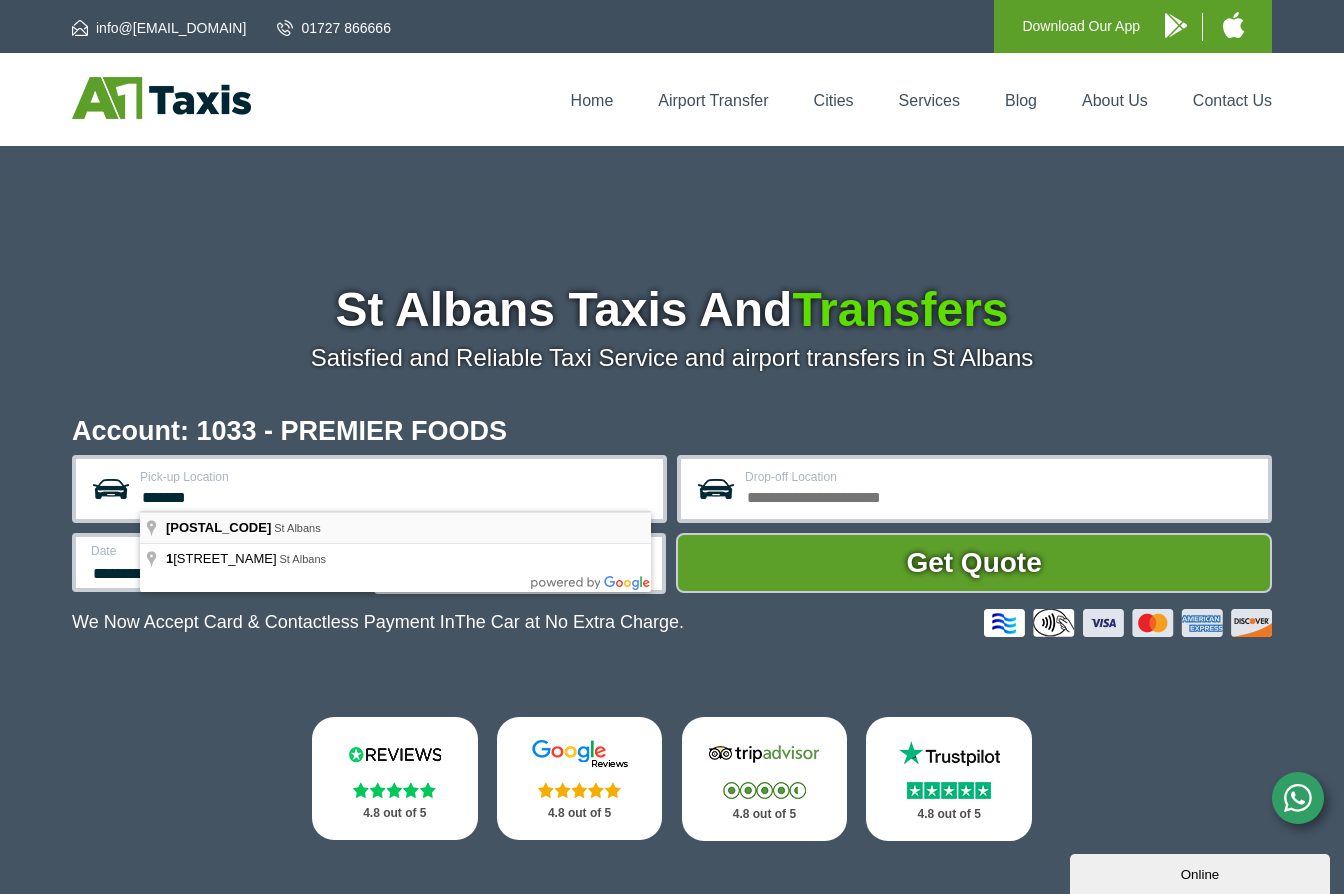 type on "*******" 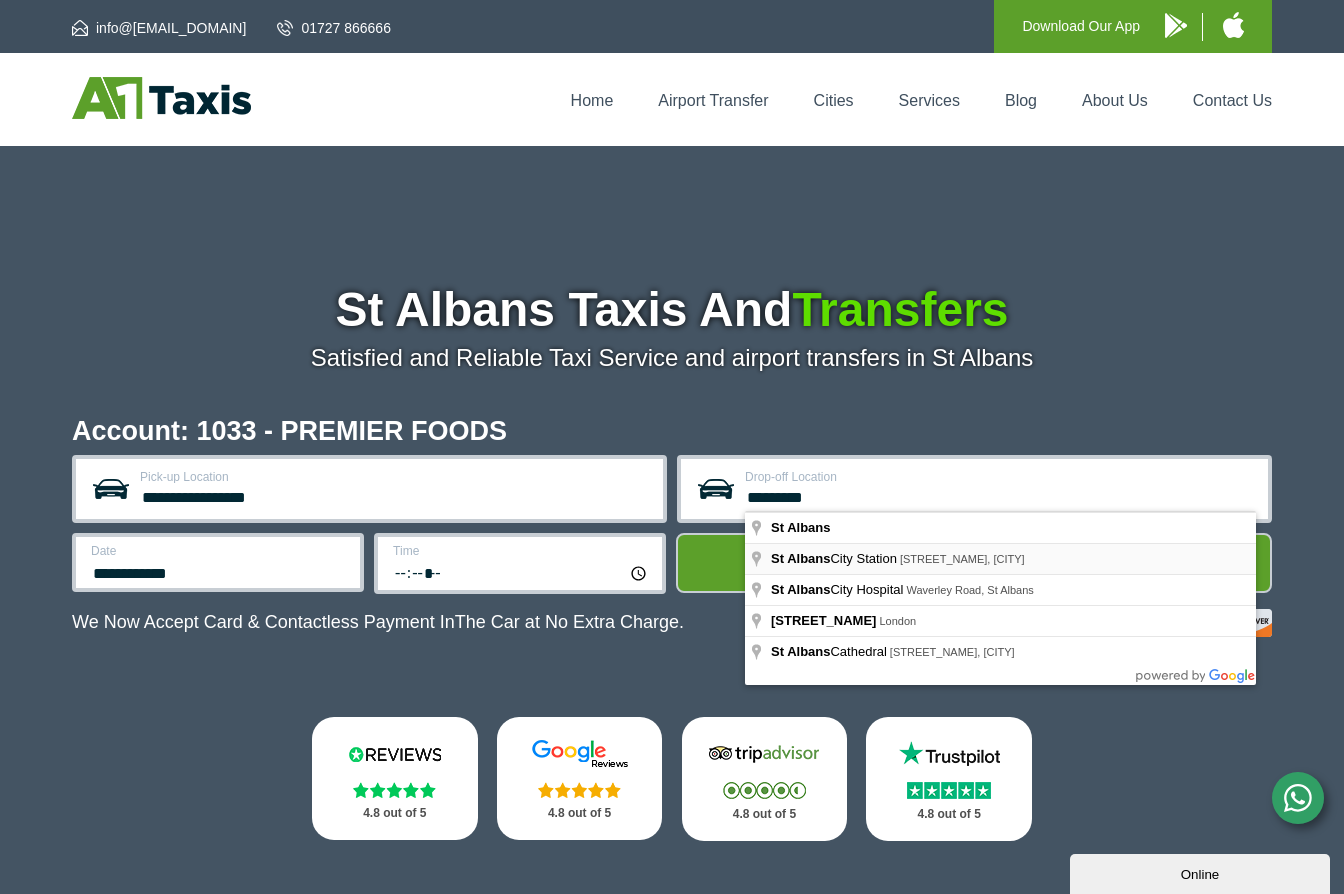 type on "*********" 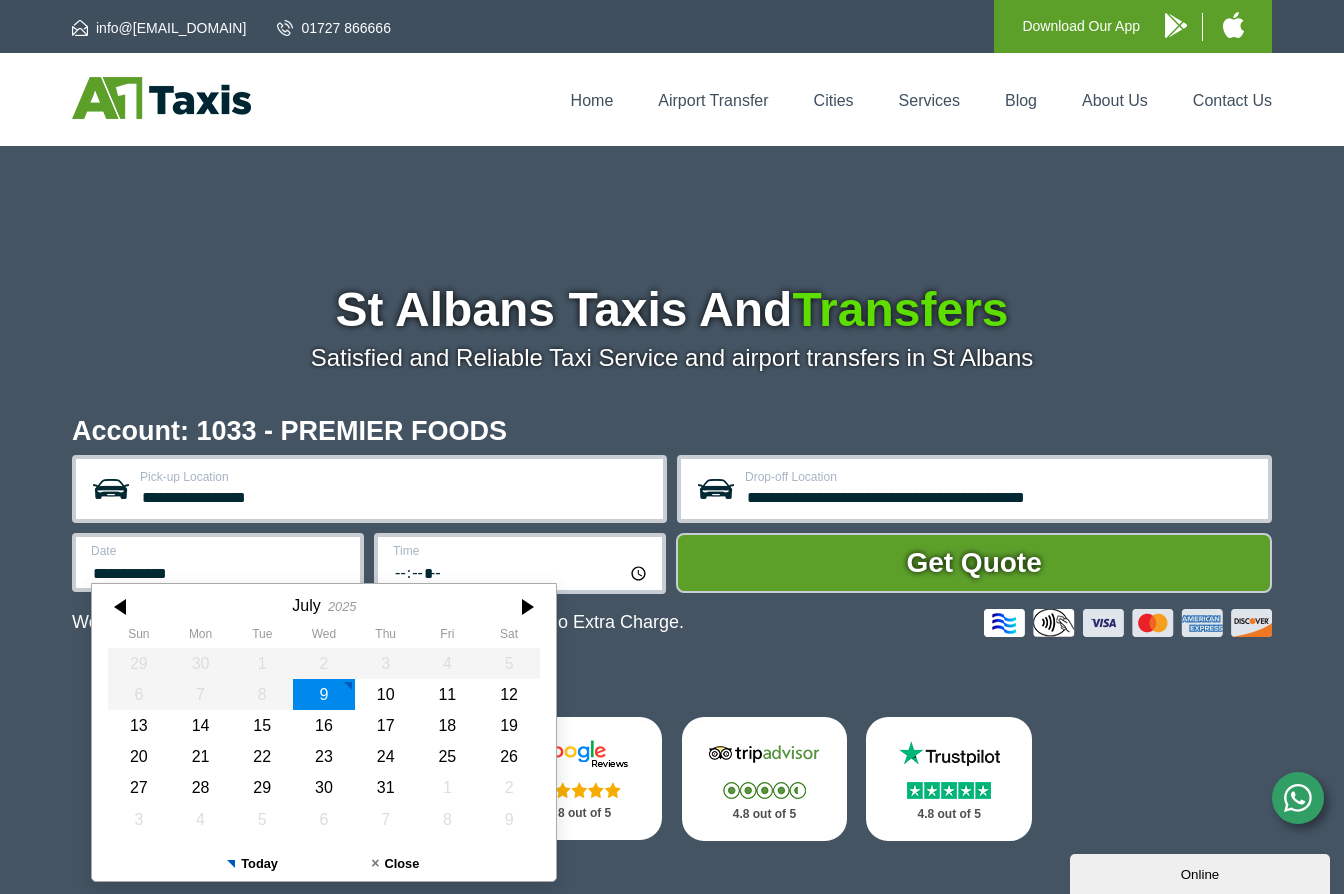 click on "**********" at bounding box center (219, 571) 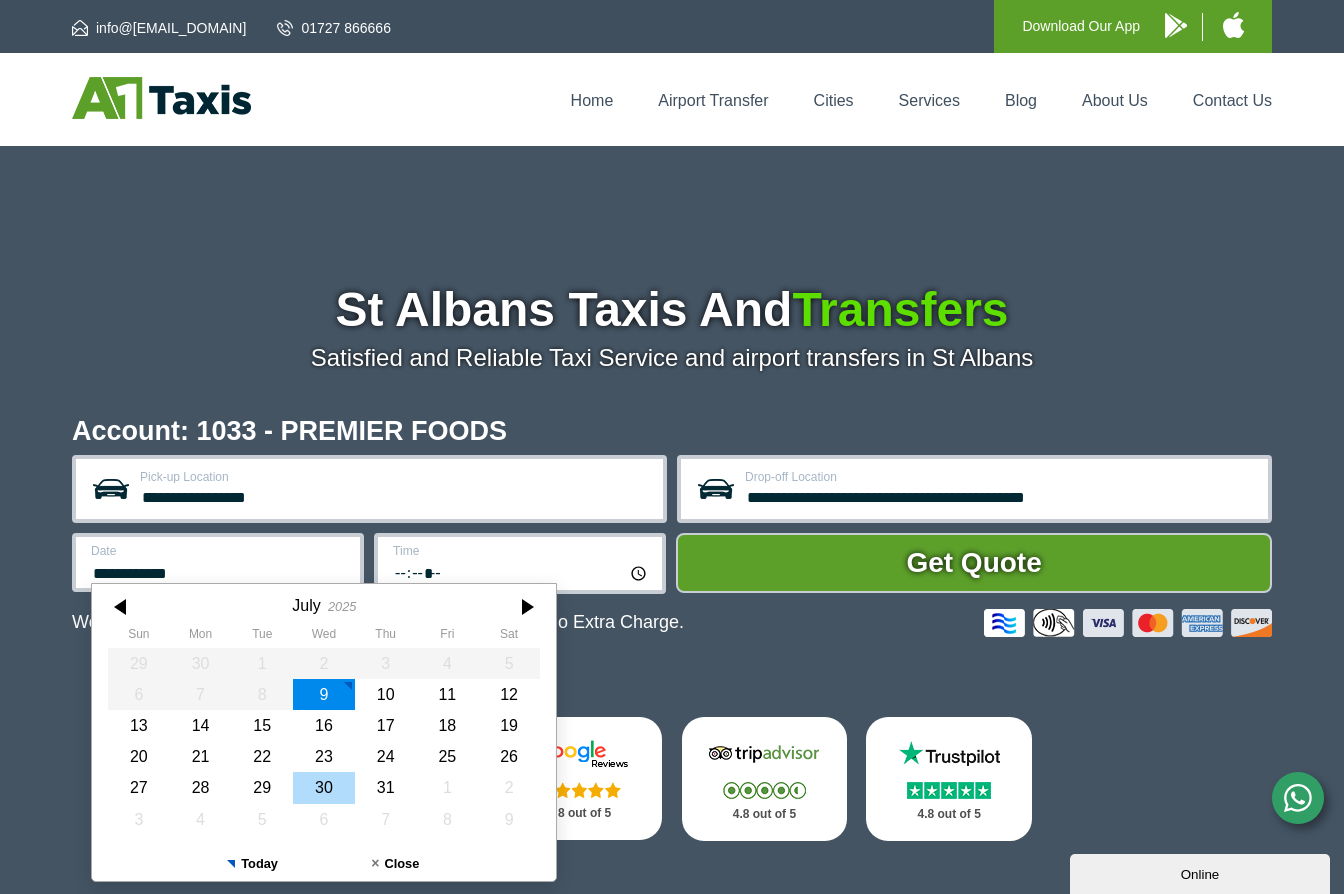 click on "30" at bounding box center (324, 787) 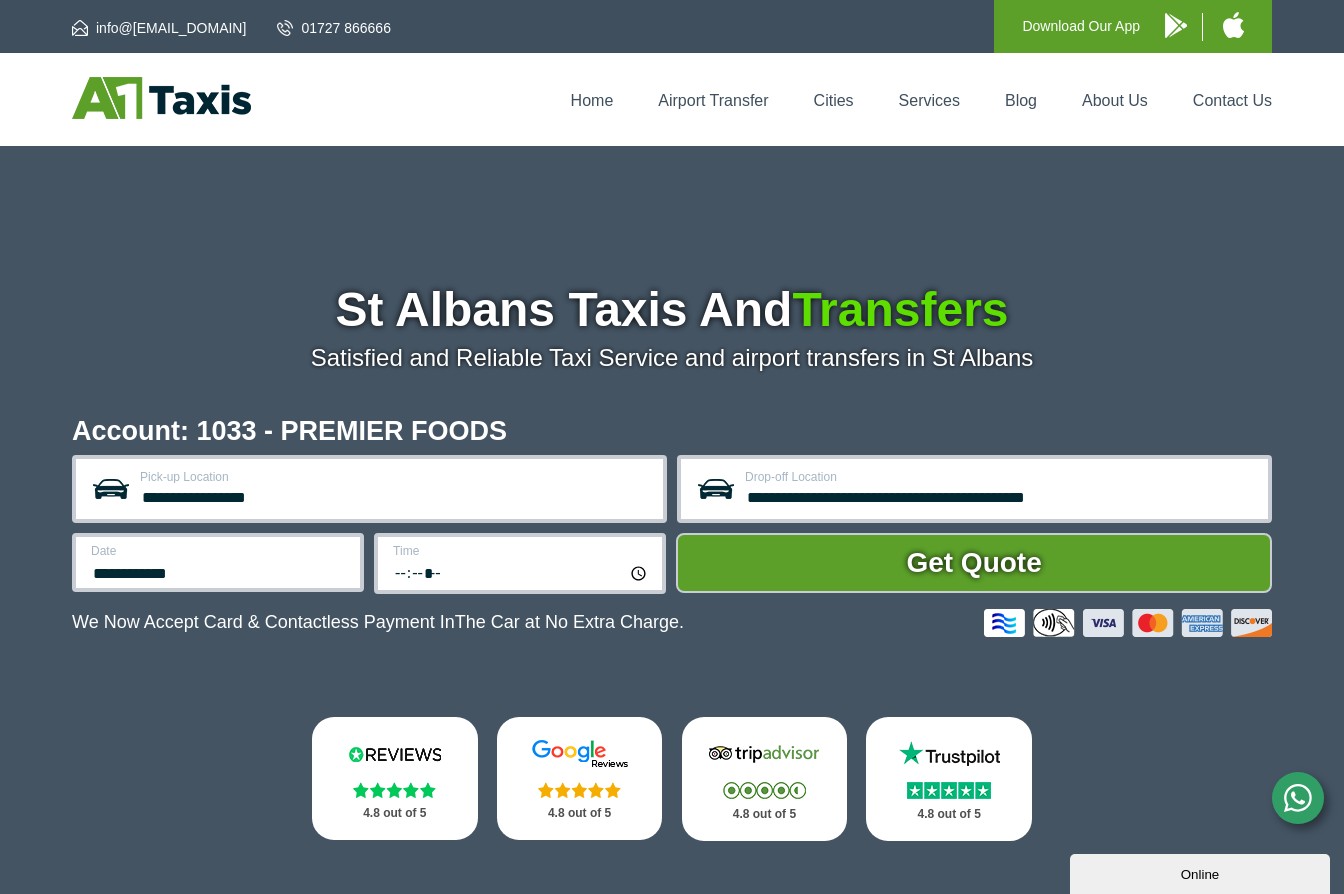 click on "*****" at bounding box center [521, 572] 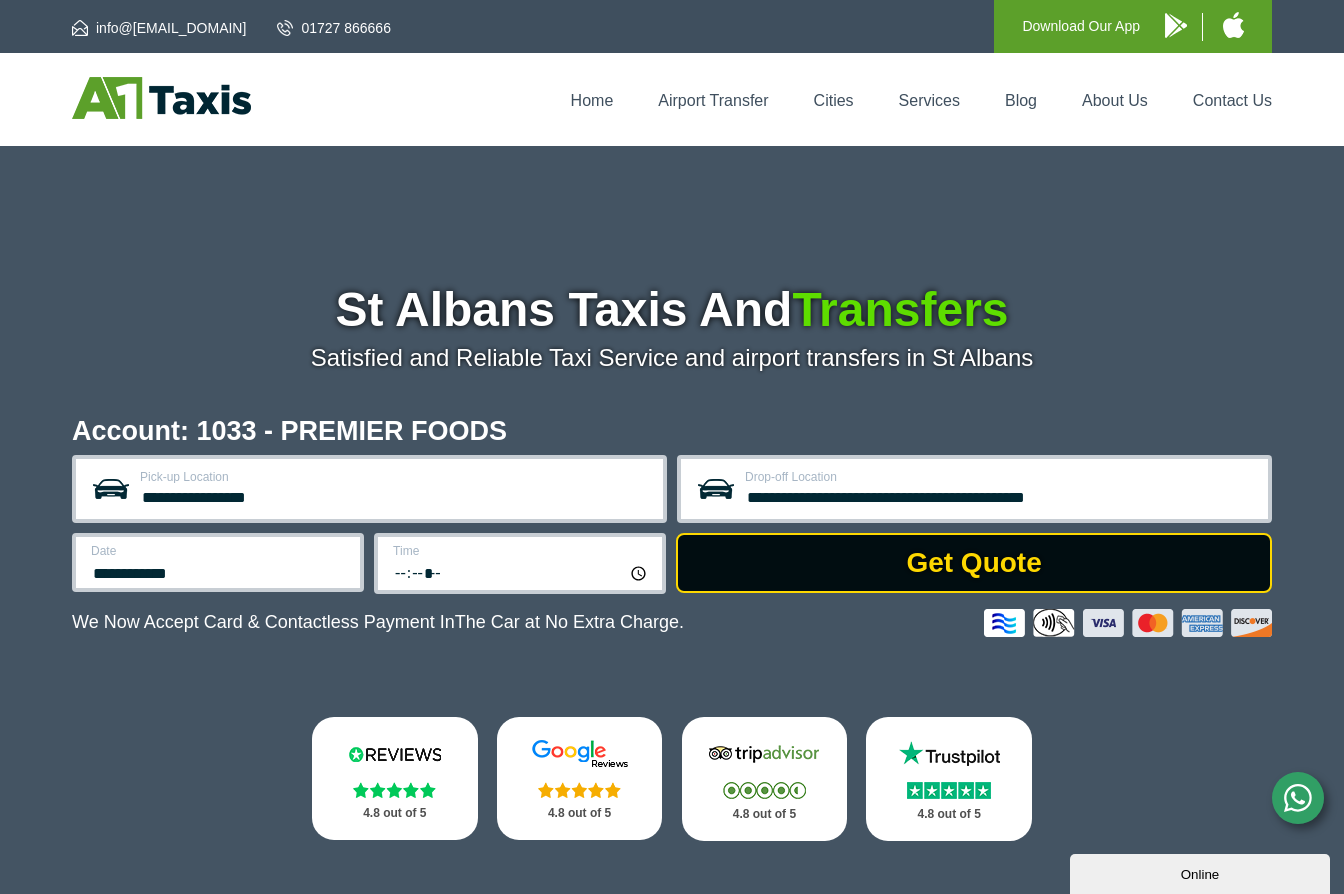 click on "Get Quote" at bounding box center (974, 563) 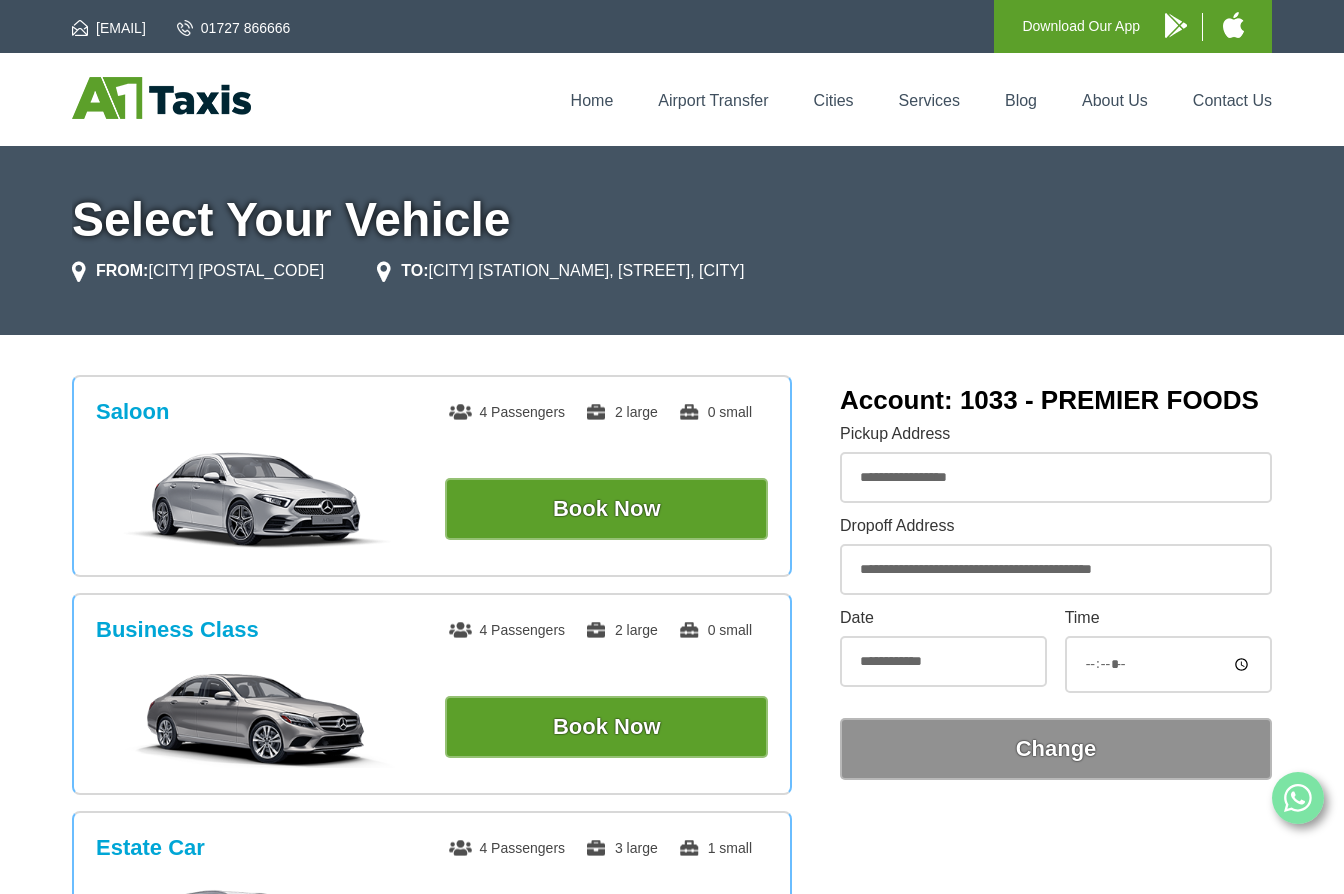 scroll, scrollTop: 0, scrollLeft: 0, axis: both 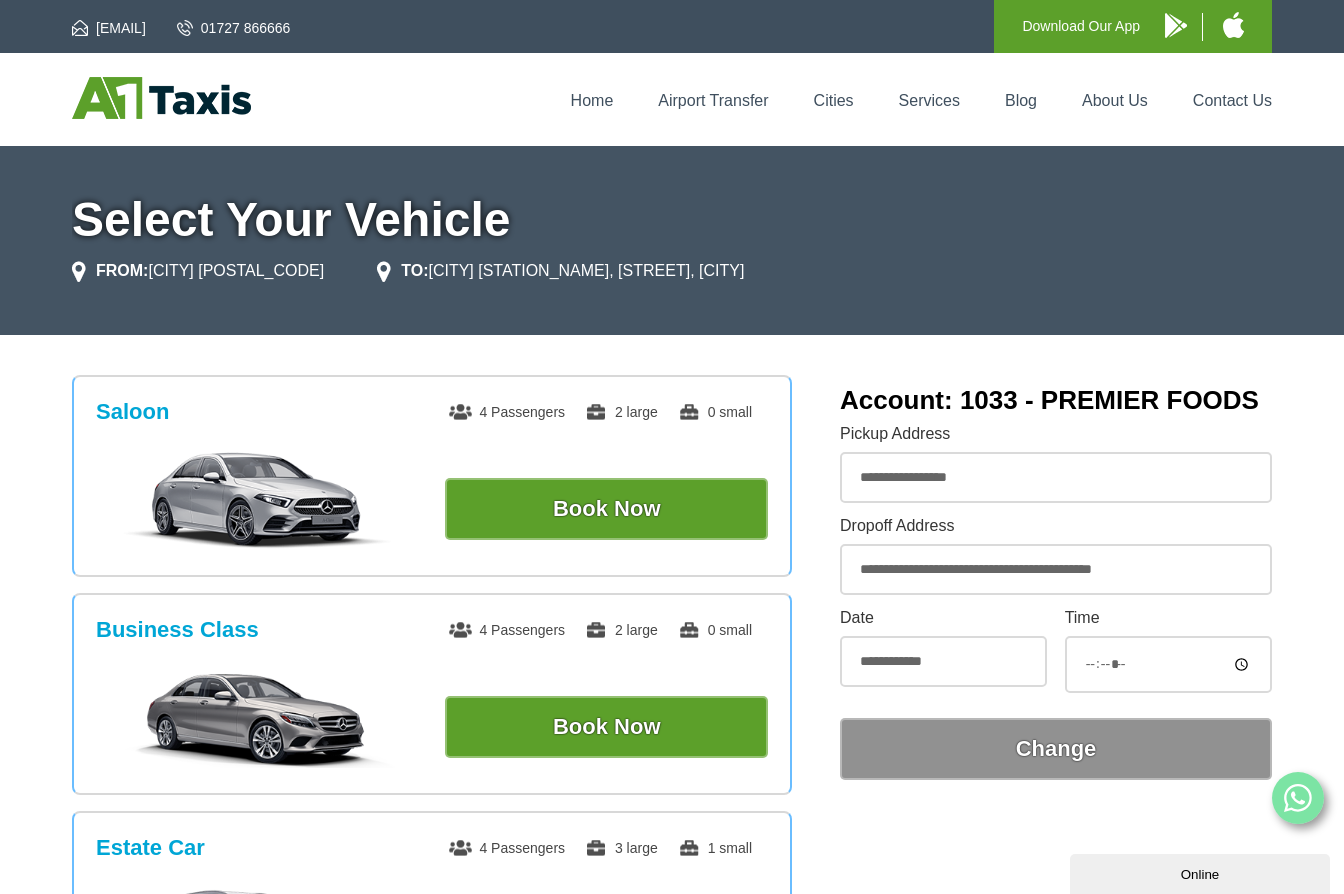 click on "*****" at bounding box center (1168, 664) 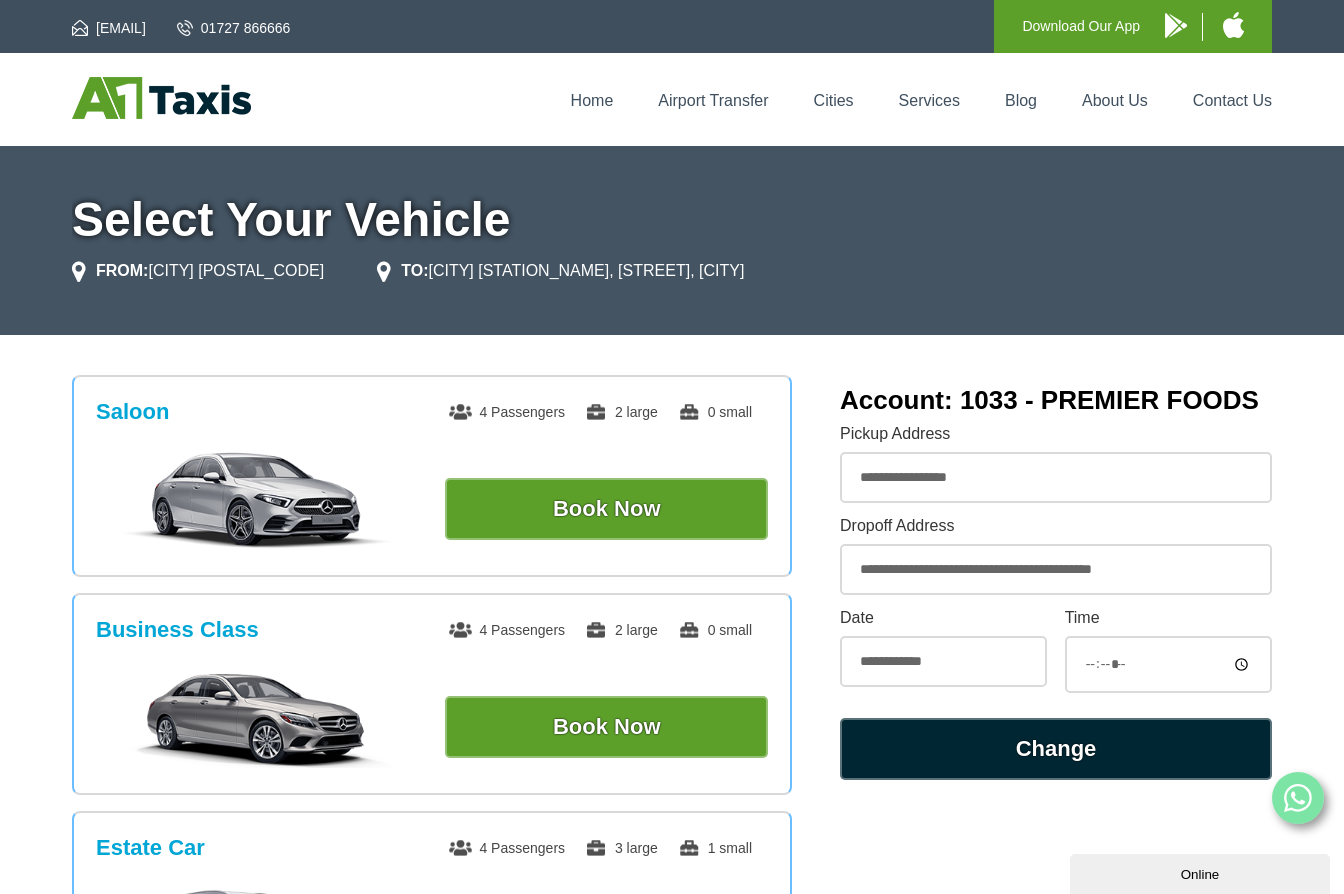 click on "Change" at bounding box center [1056, 749] 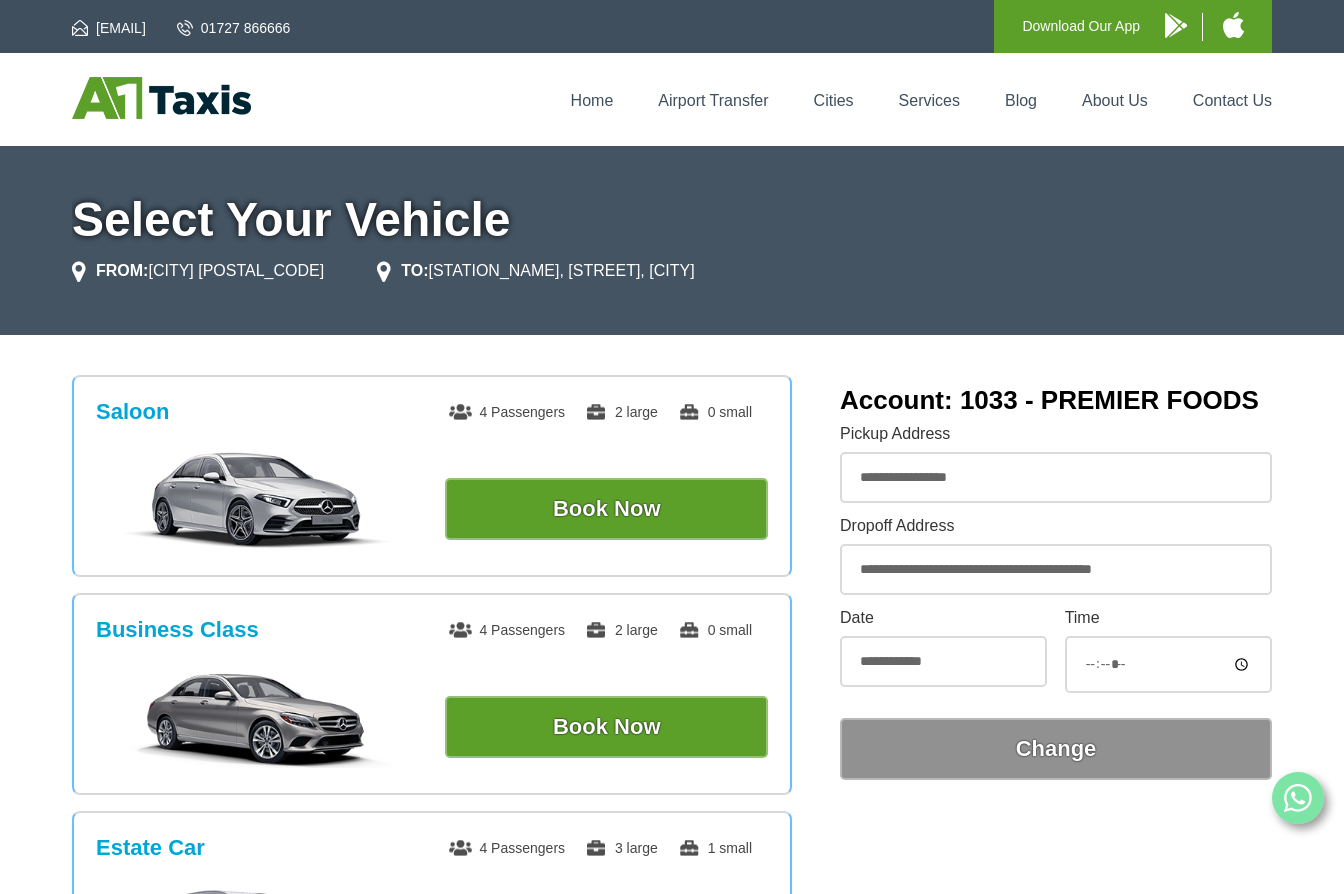 scroll, scrollTop: 0, scrollLeft: 0, axis: both 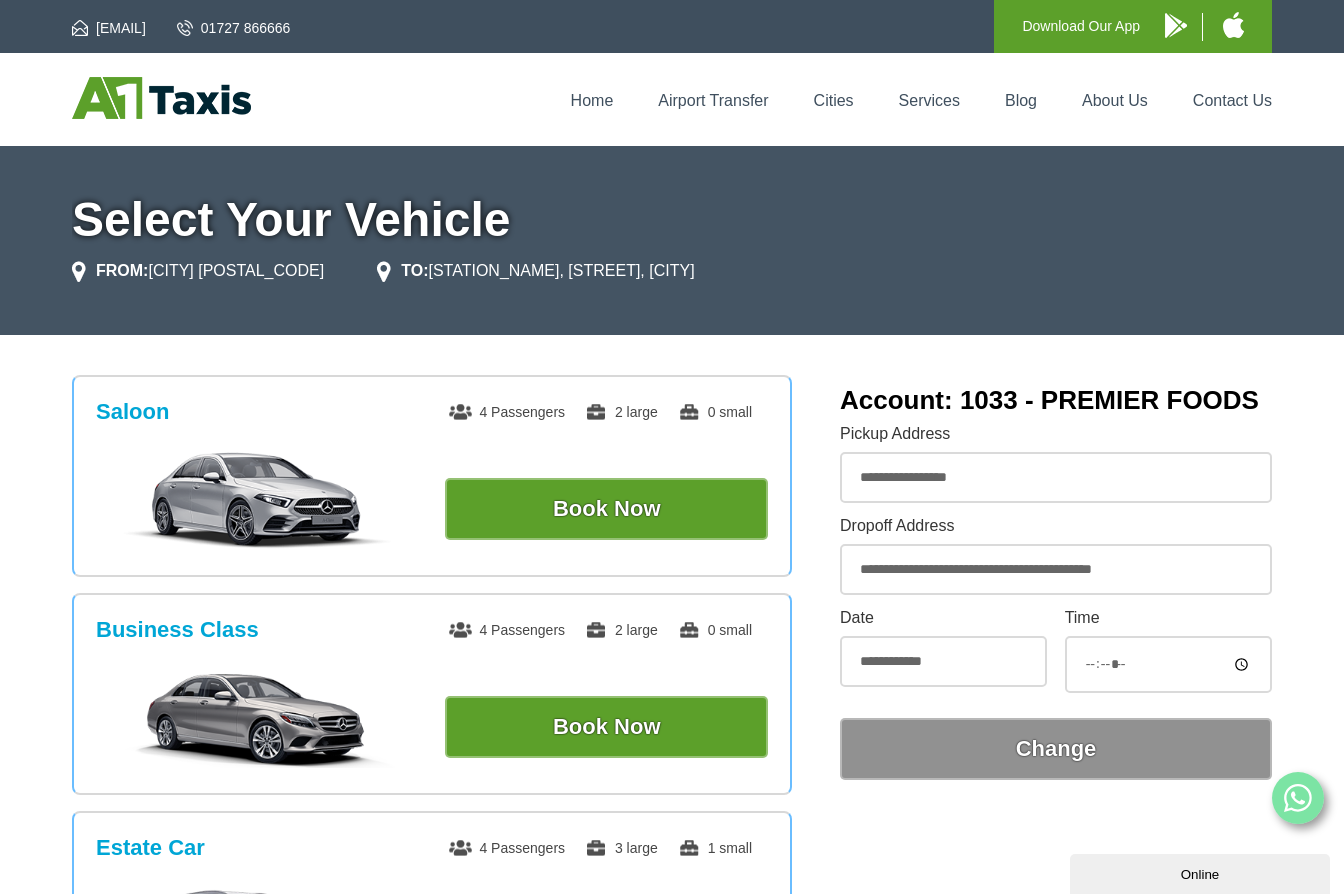 click on "*****" at bounding box center [1168, 664] 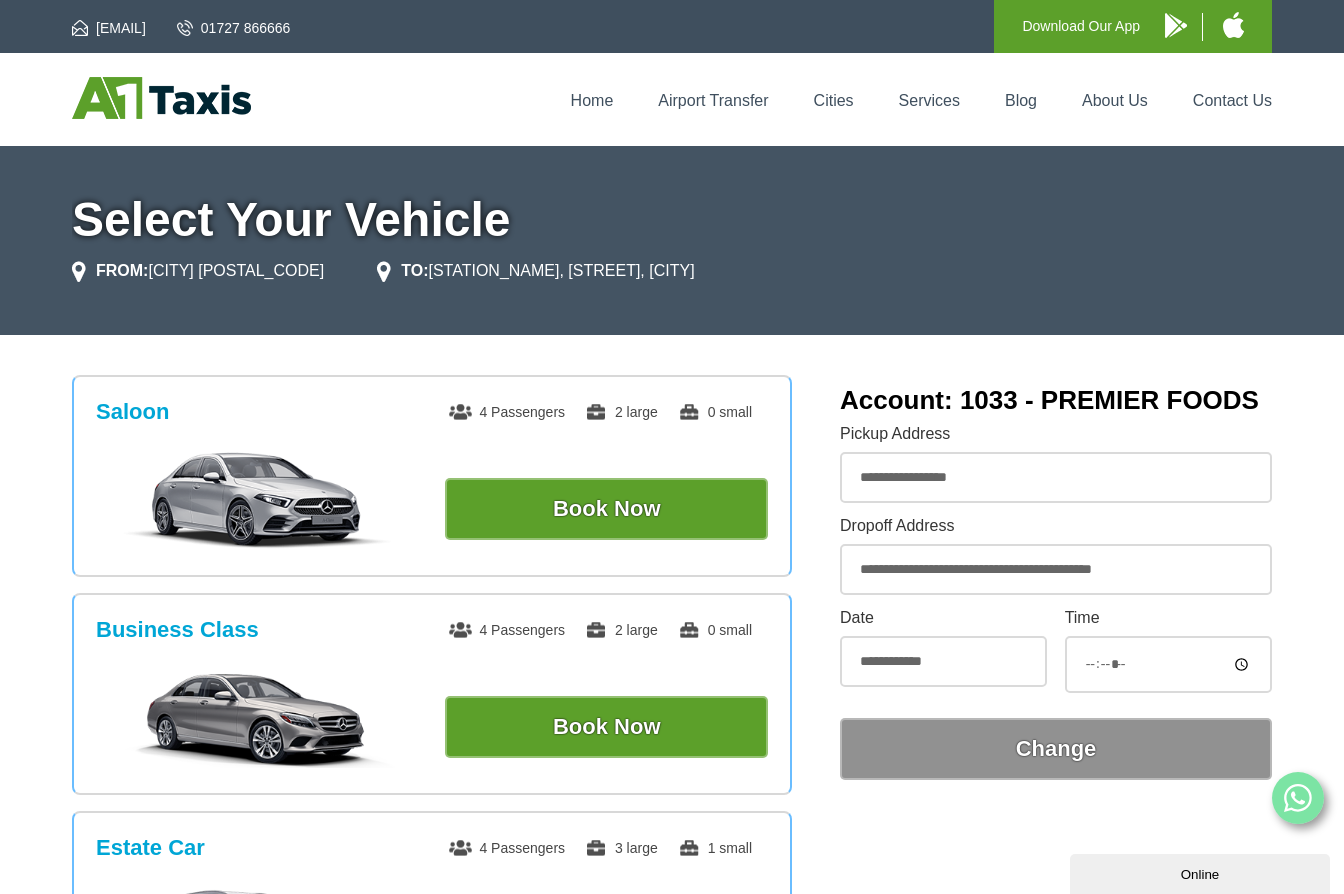 type on "*****" 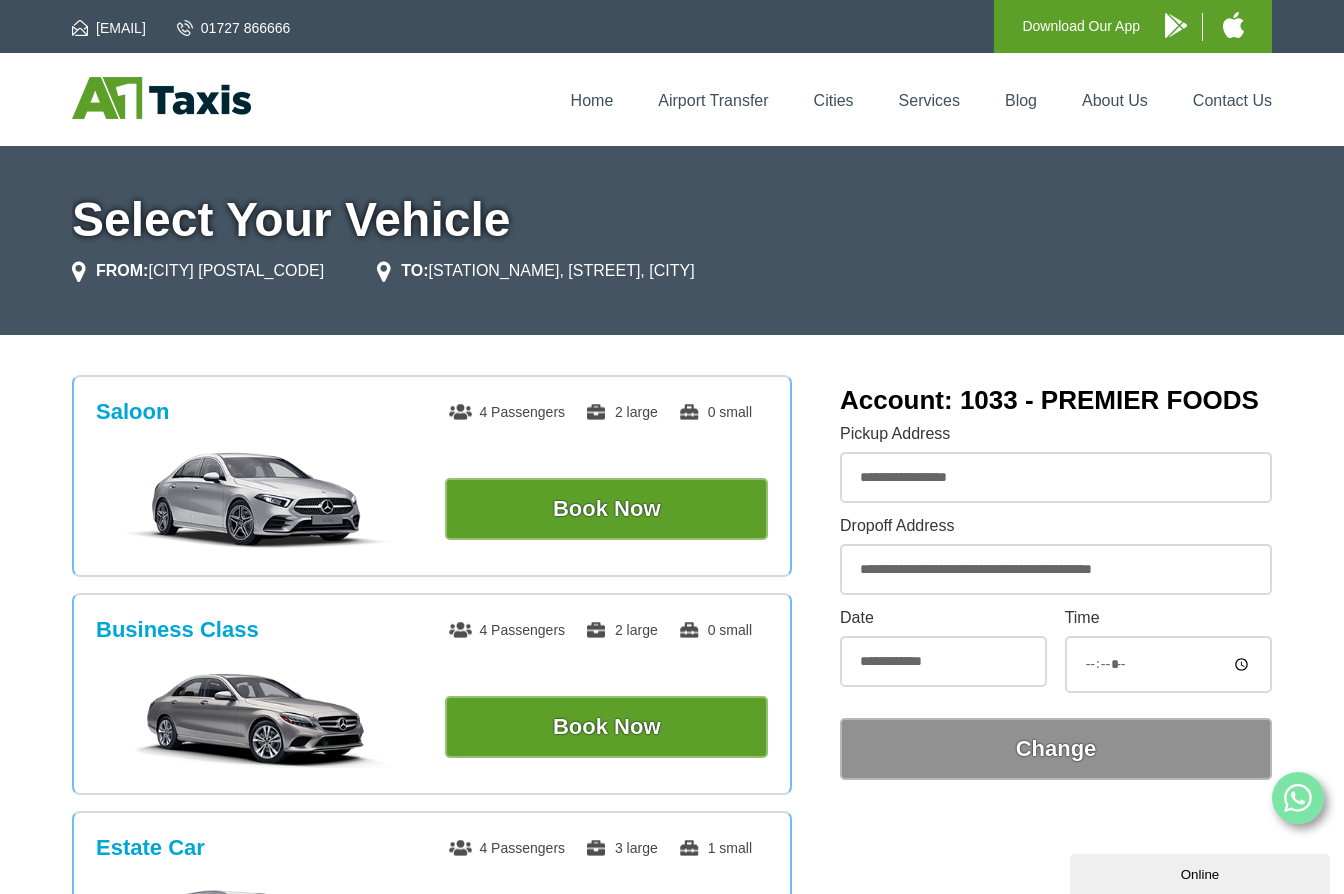 click on "Saloon
4 Passengers
2 large
0 small
Book Now
Business Class
4 Passengers
2 large
0 small
Estate Car" at bounding box center (672, 1135) 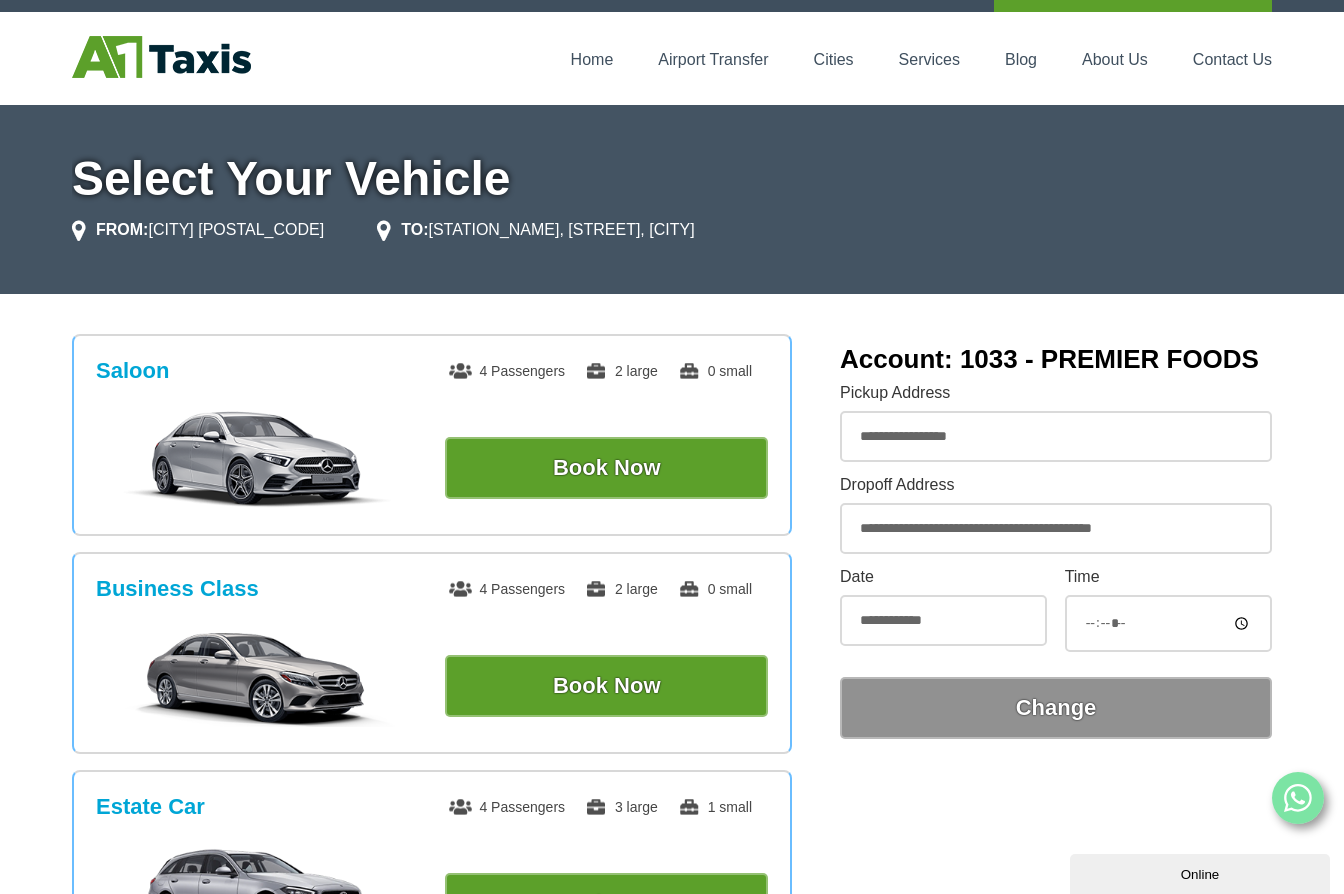 scroll, scrollTop: 0, scrollLeft: 0, axis: both 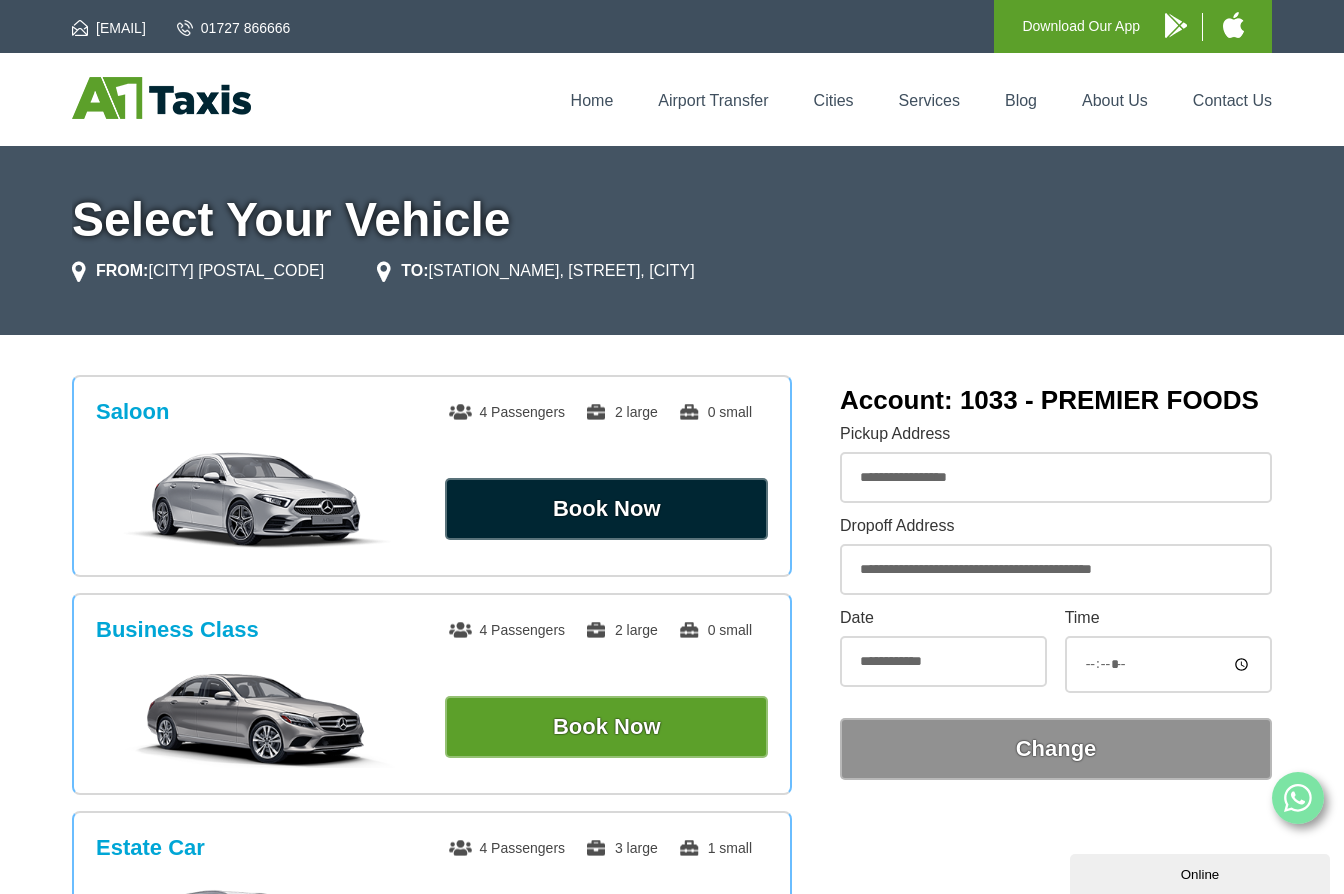 click on "Book Now" at bounding box center (606, 509) 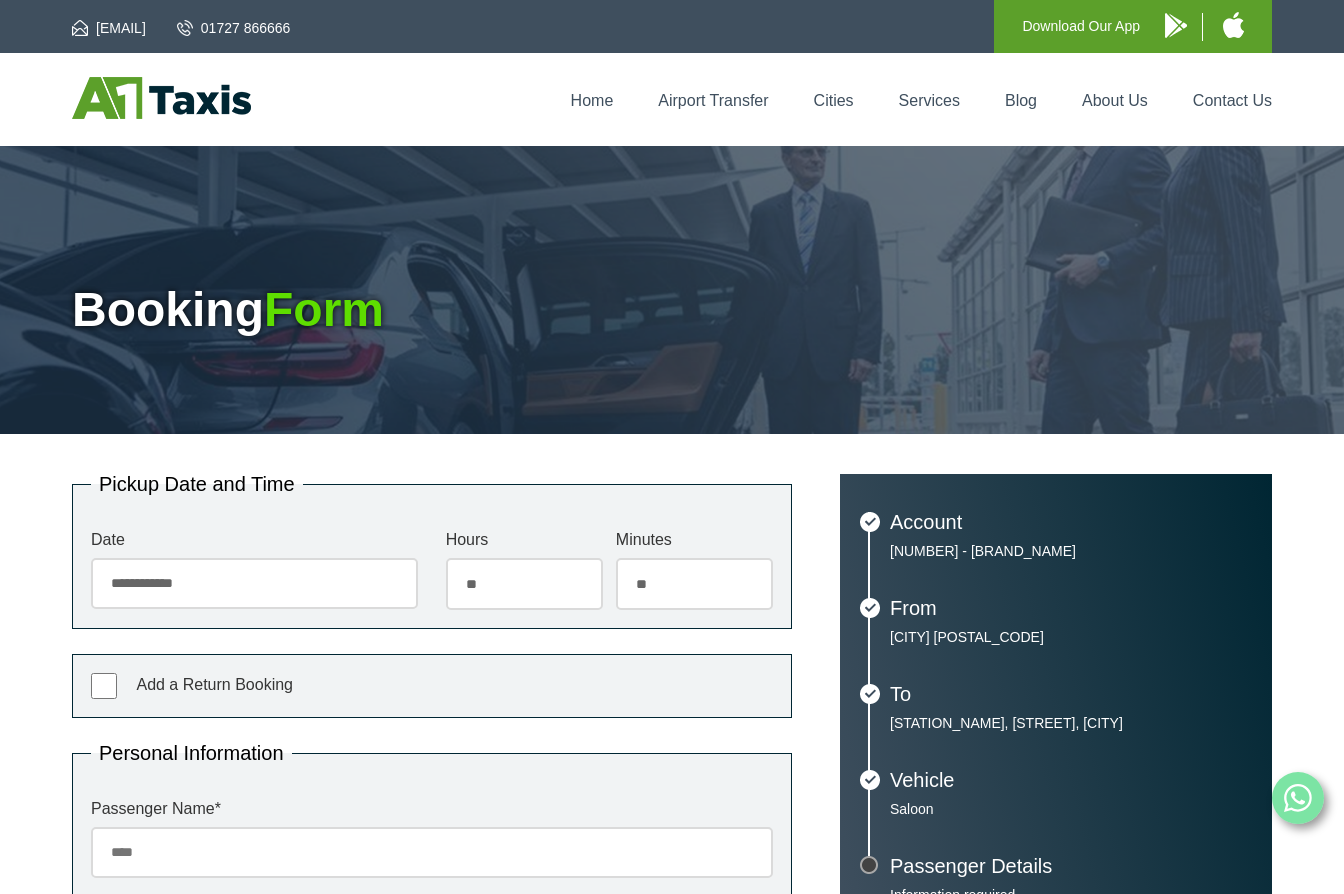 scroll, scrollTop: 0, scrollLeft: 0, axis: both 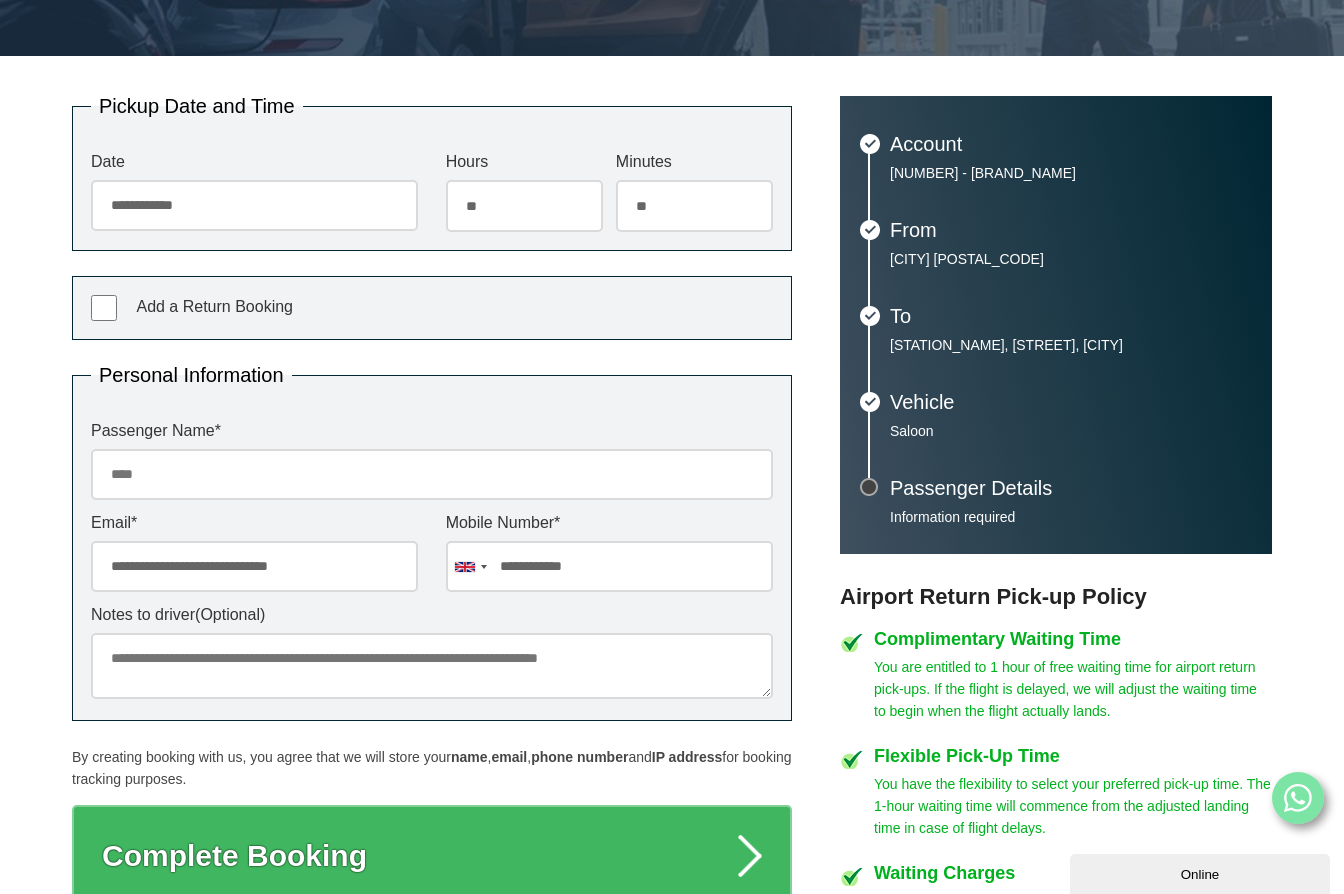 click on "Passenger Name  *" at bounding box center (432, 474) 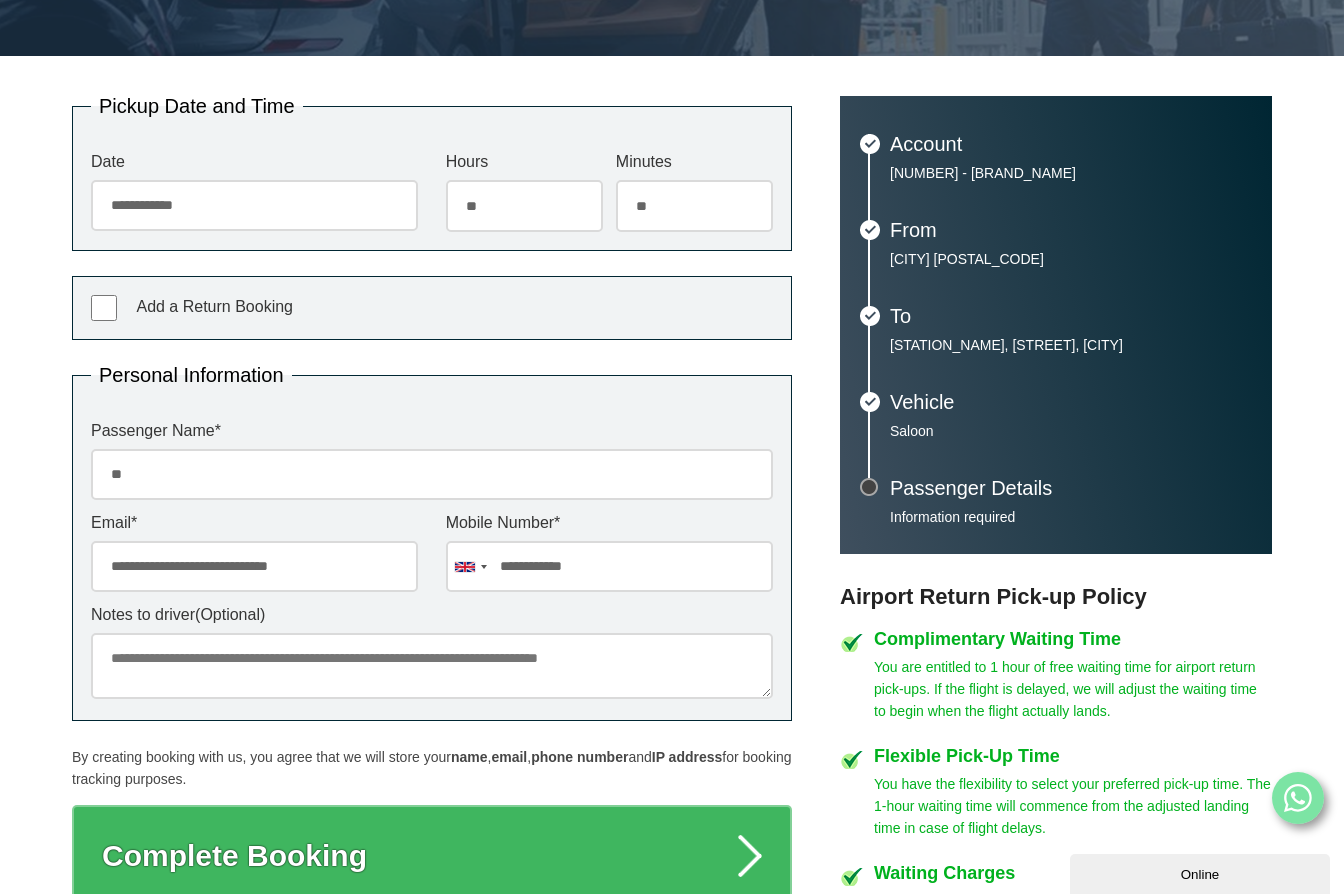 type on "**********" 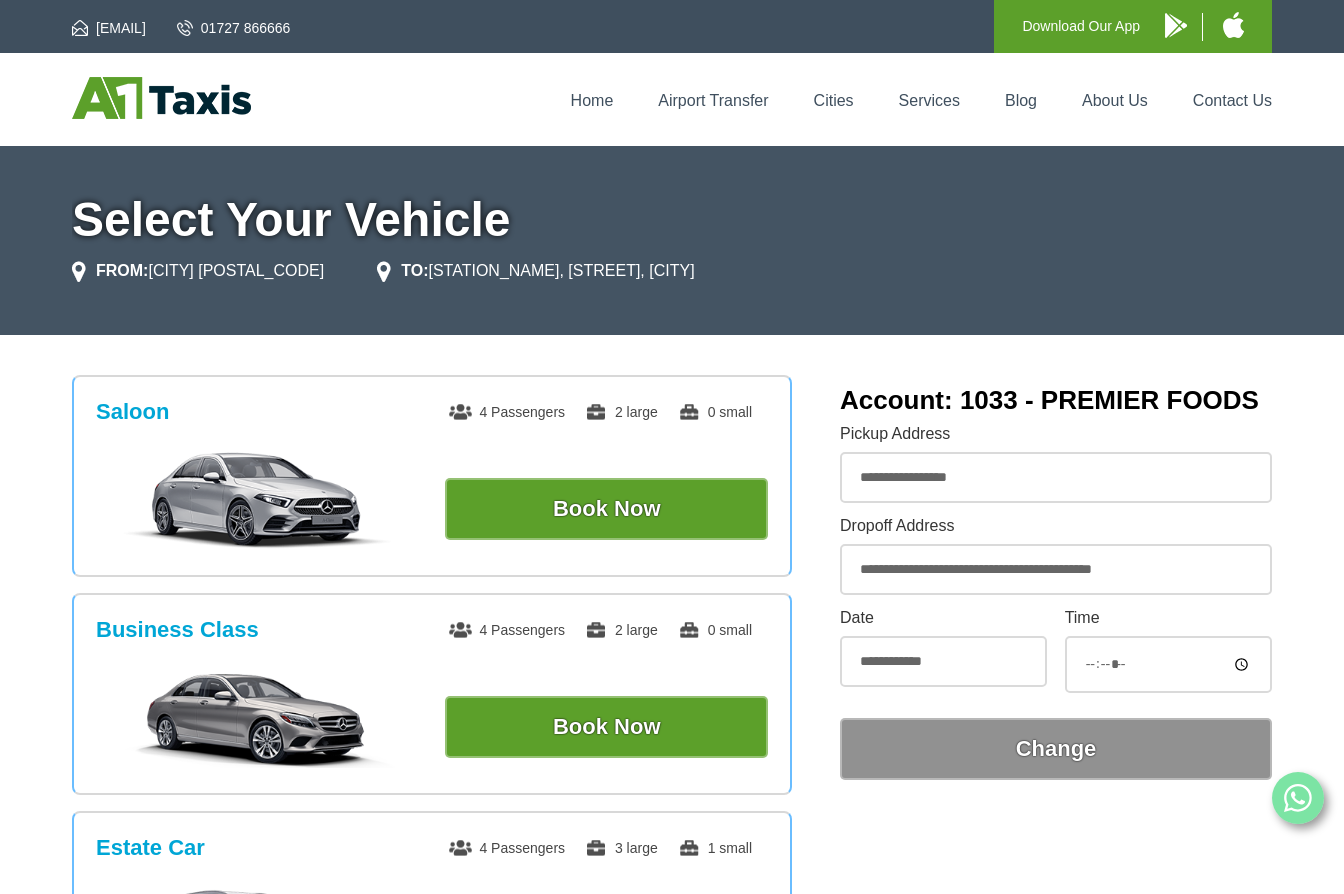 scroll, scrollTop: 0, scrollLeft: 0, axis: both 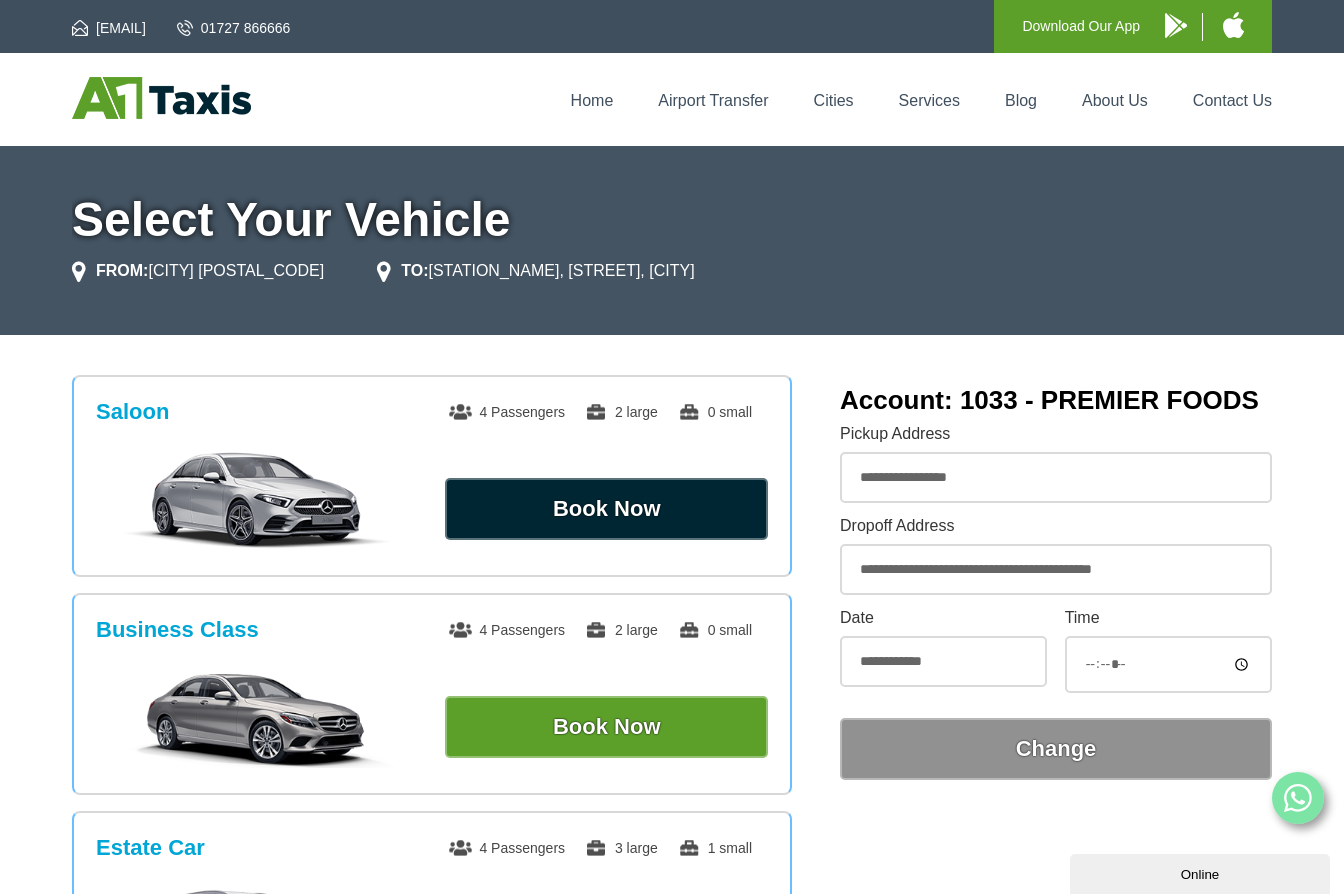 click on "Book Now" at bounding box center (606, 509) 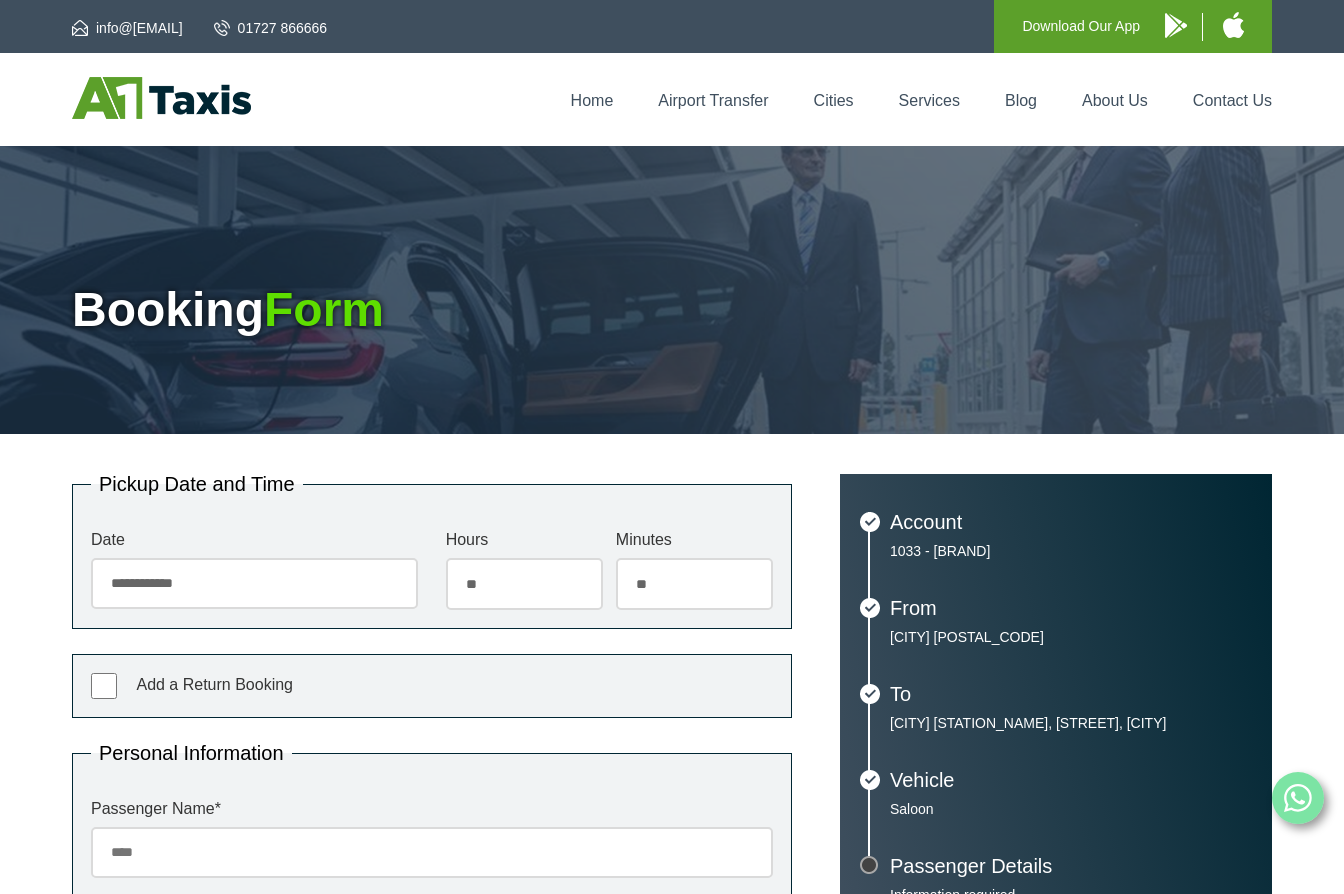 scroll, scrollTop: 0, scrollLeft: 0, axis: both 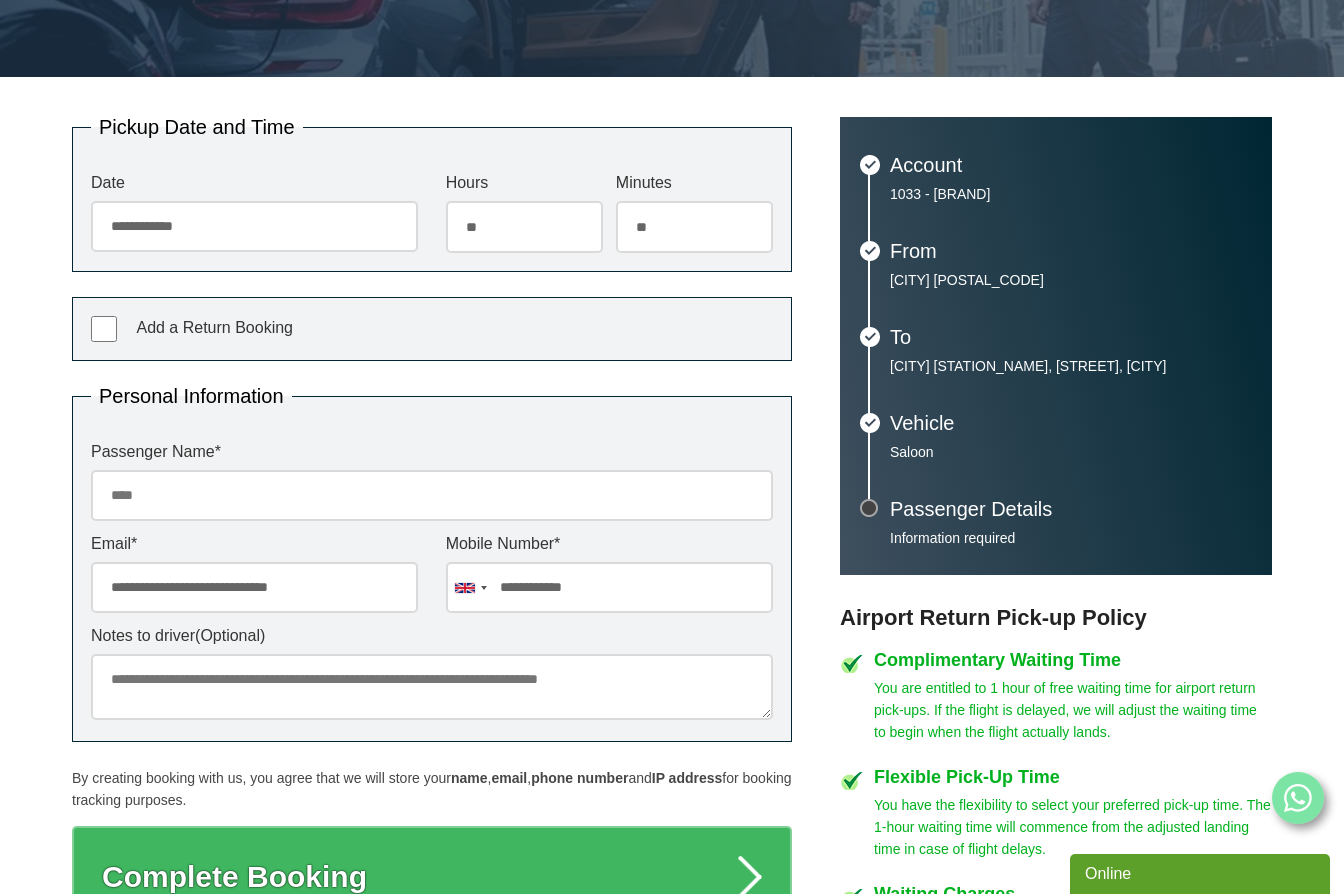 click on "Passenger Name  *" at bounding box center [432, 495] 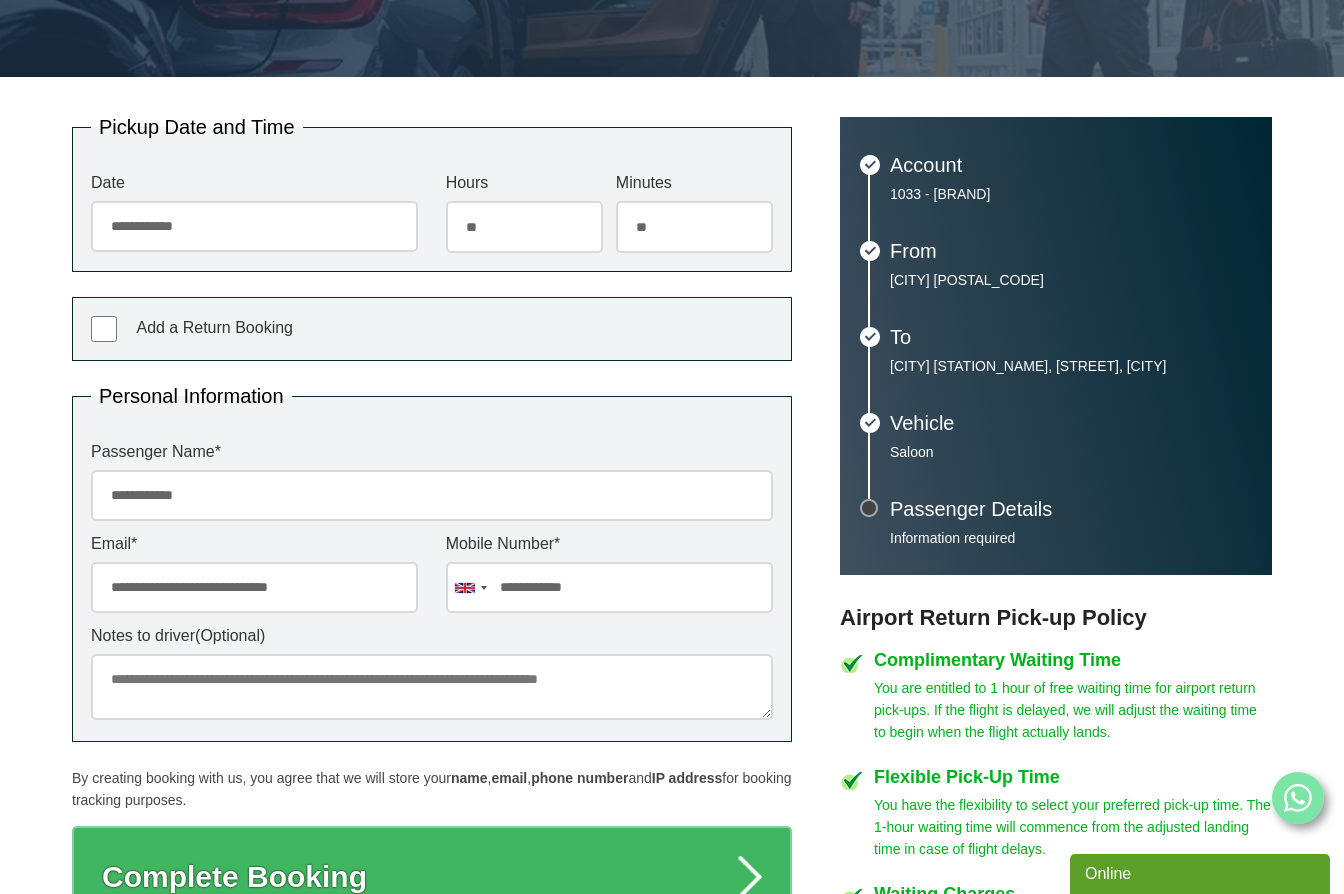 click on "**********" at bounding box center (254, 587) 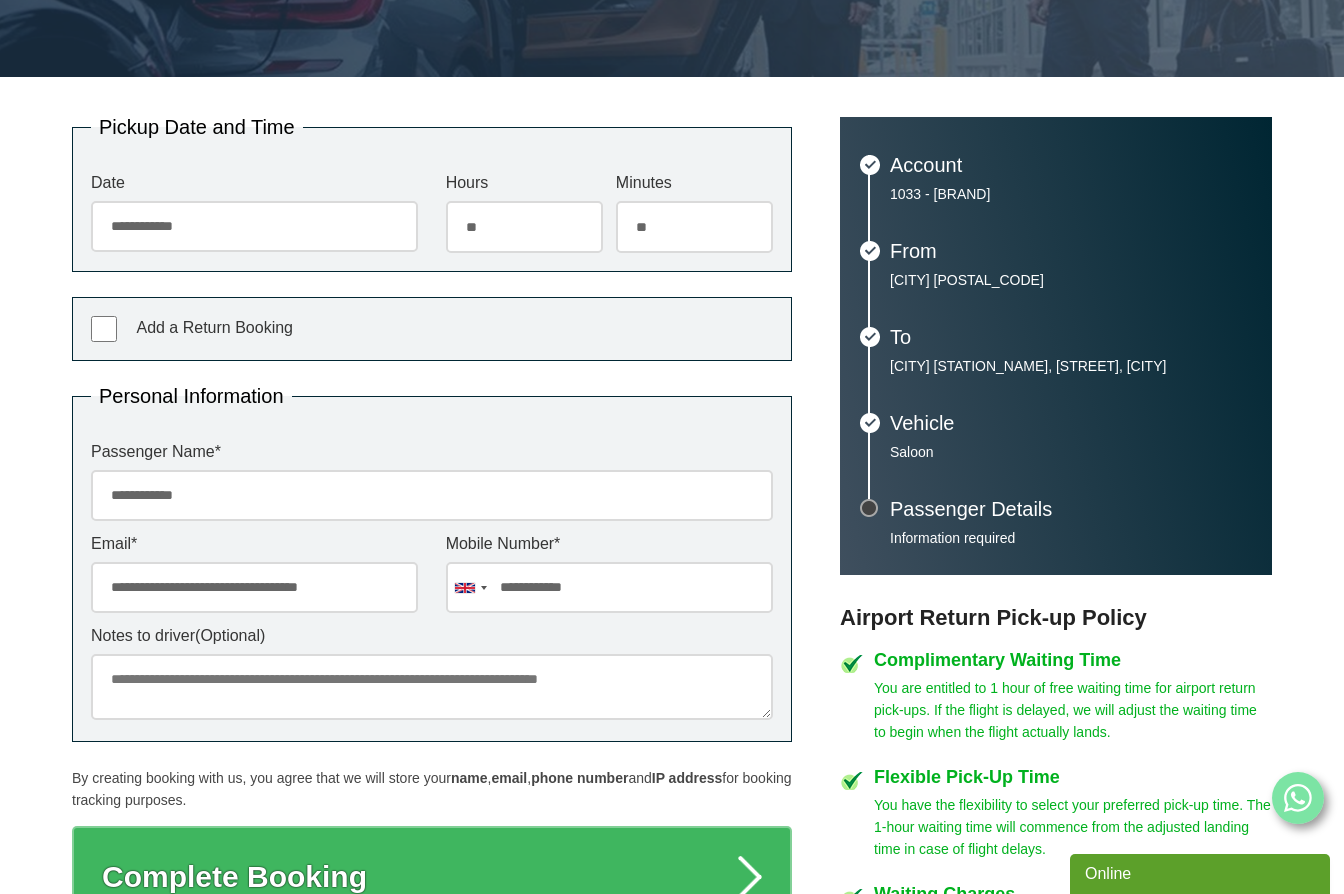 type on "**********" 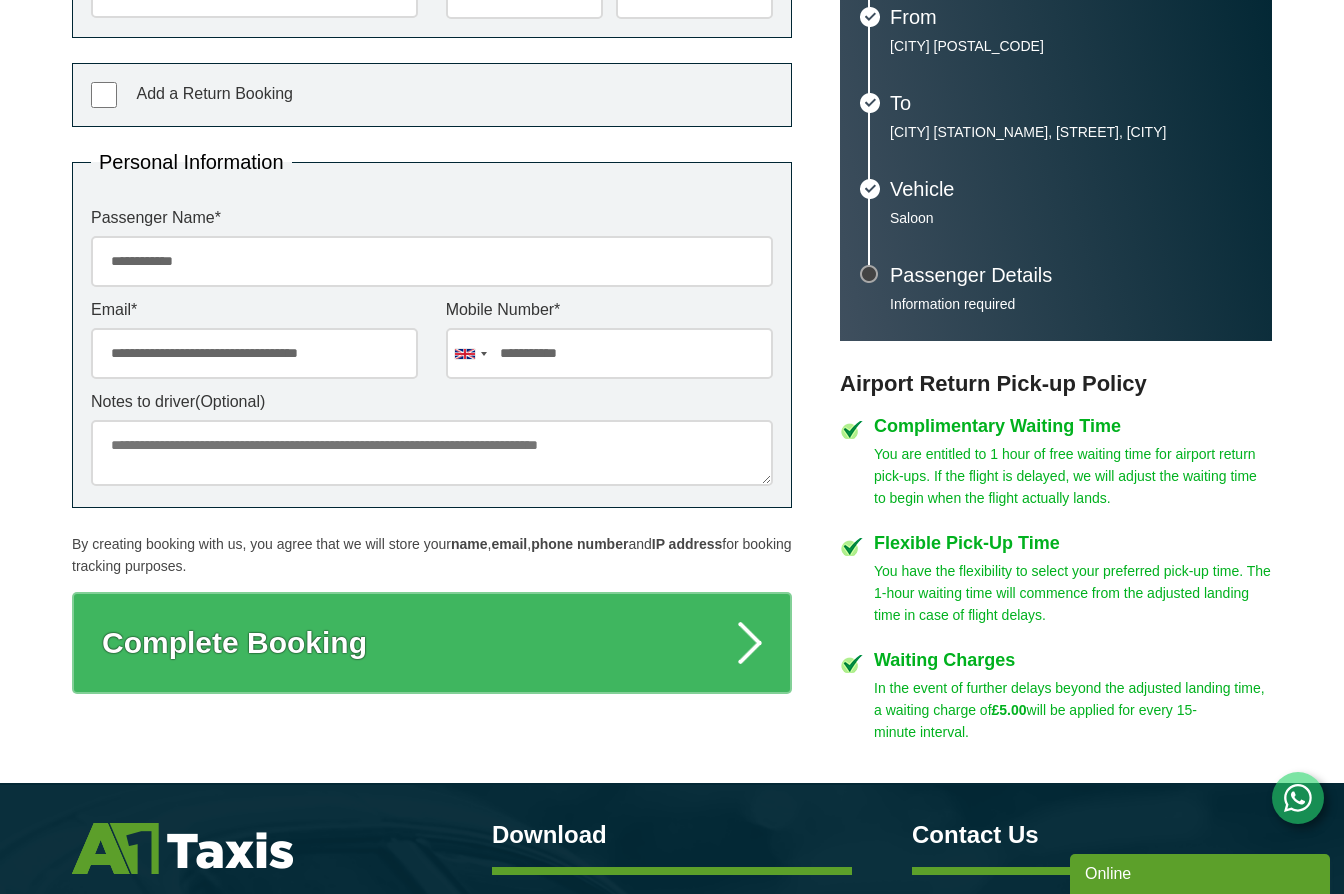 scroll, scrollTop: 644, scrollLeft: 0, axis: vertical 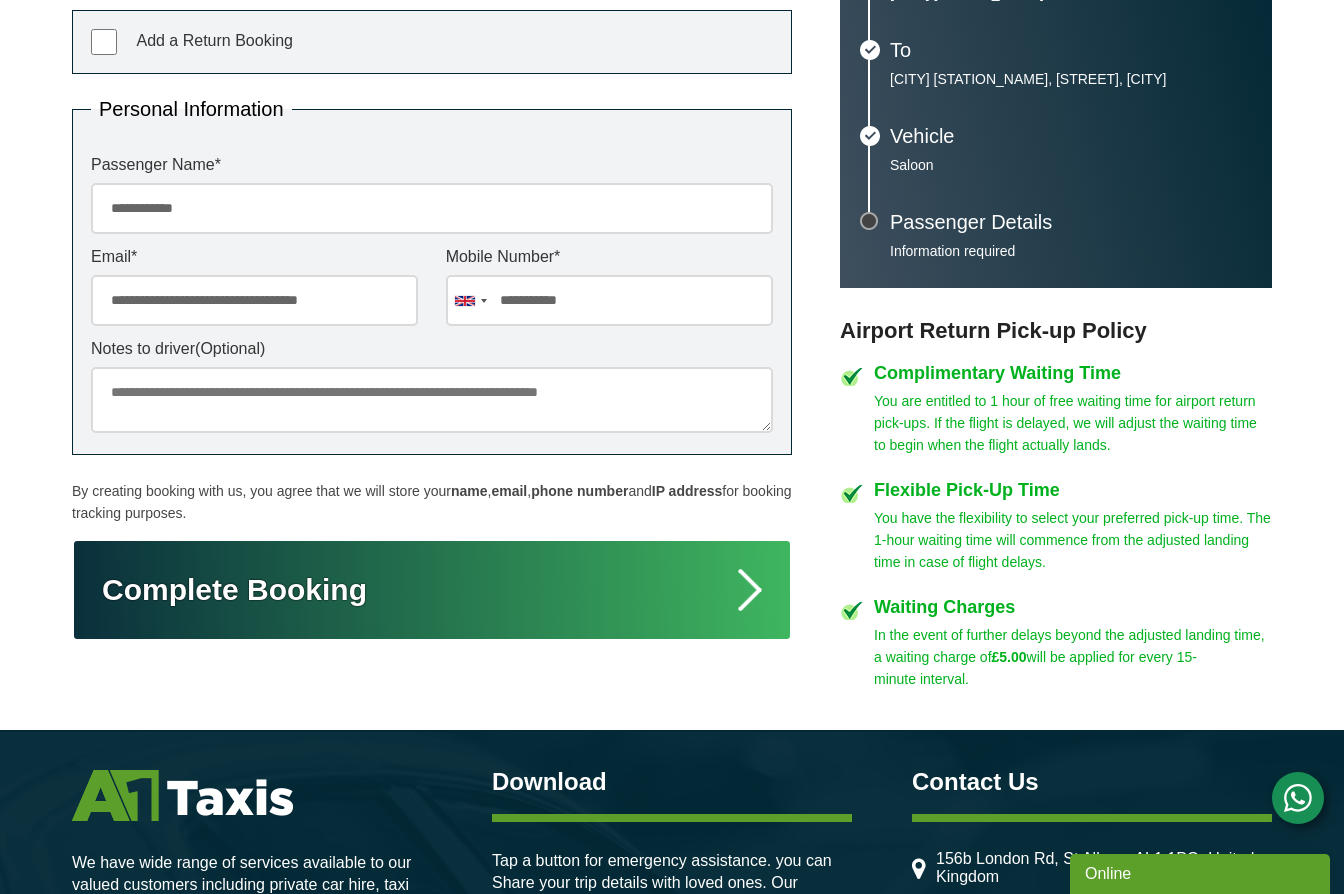 type on "**********" 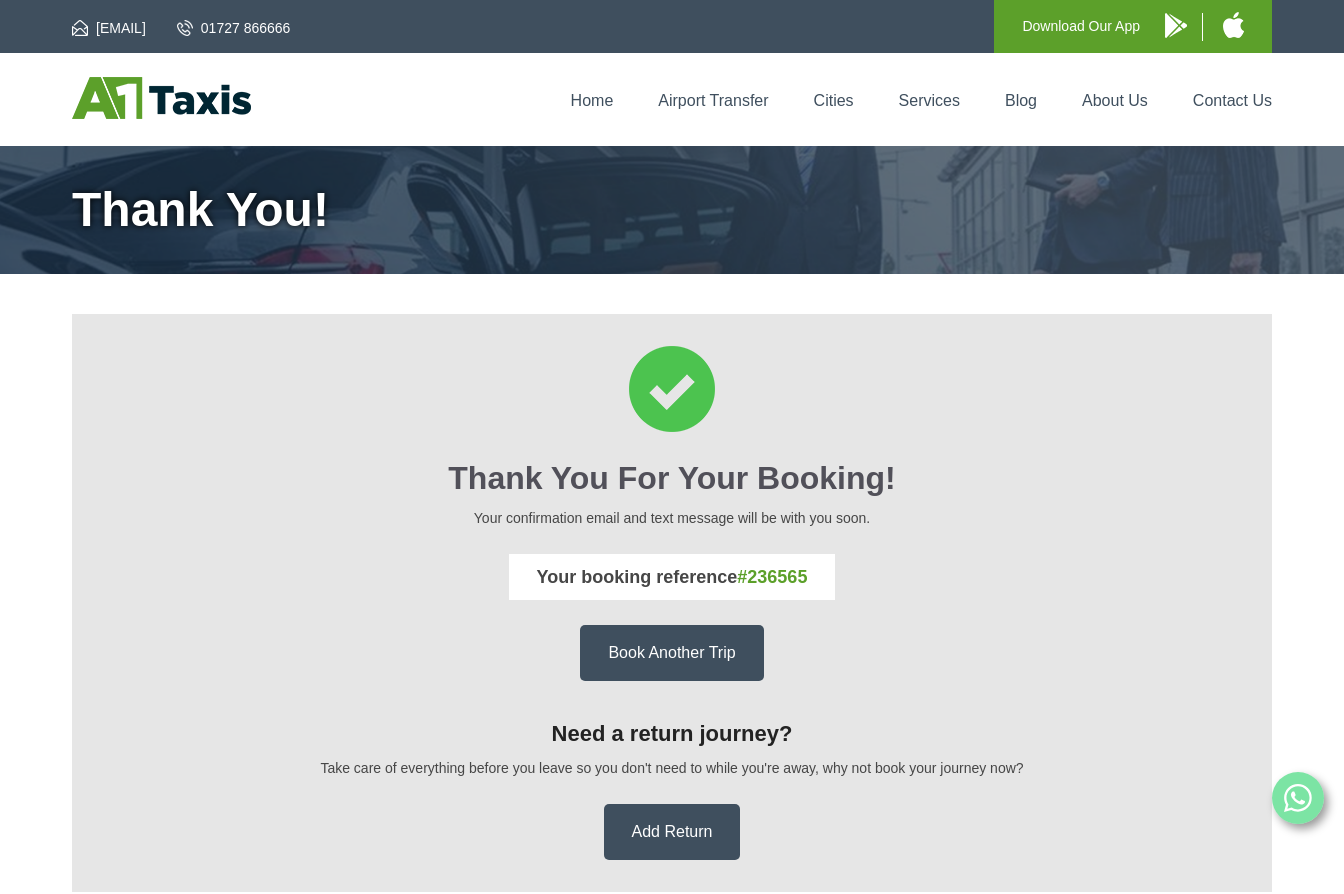 scroll, scrollTop: 0, scrollLeft: 0, axis: both 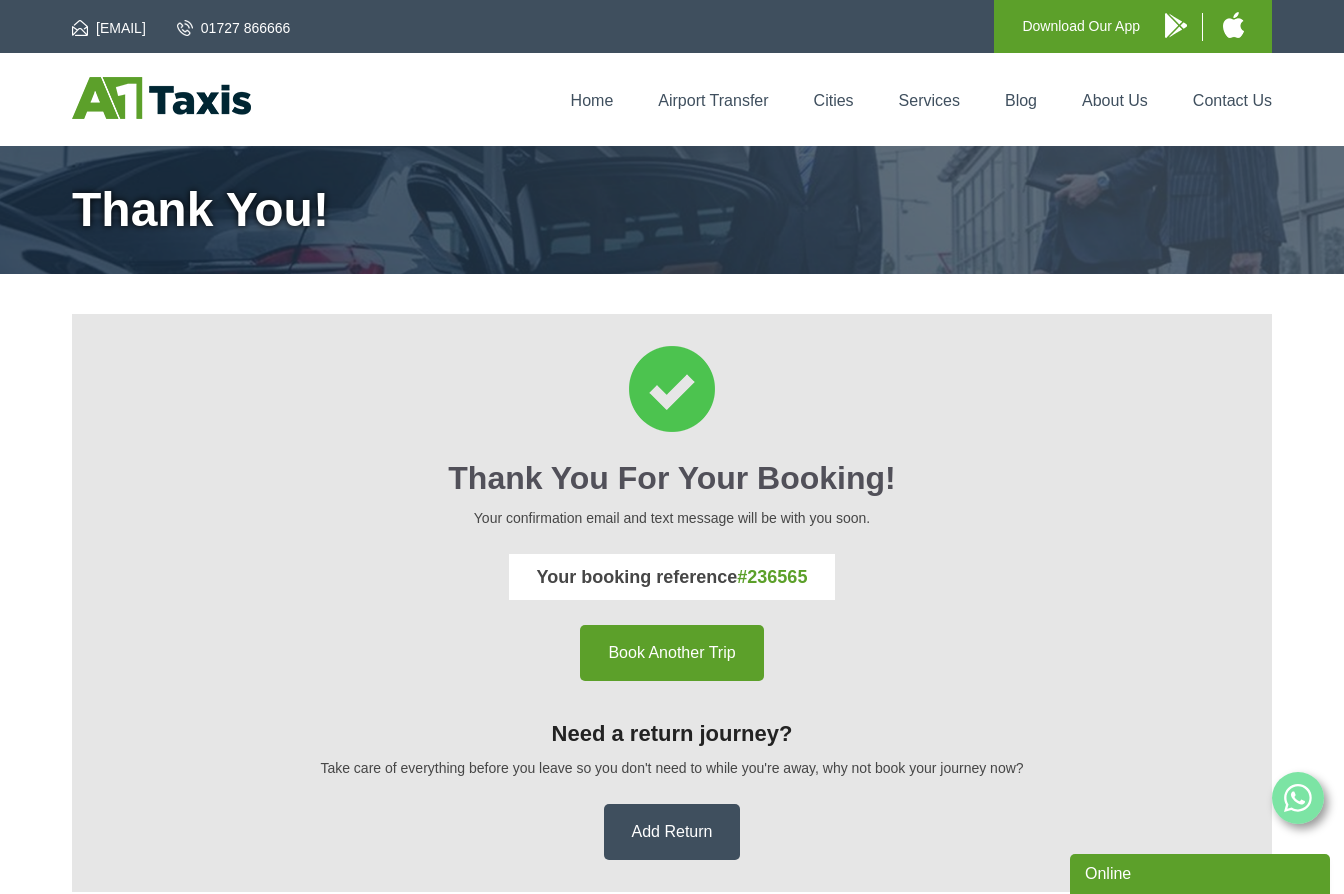 click on "Book Another Trip" at bounding box center (671, 653) 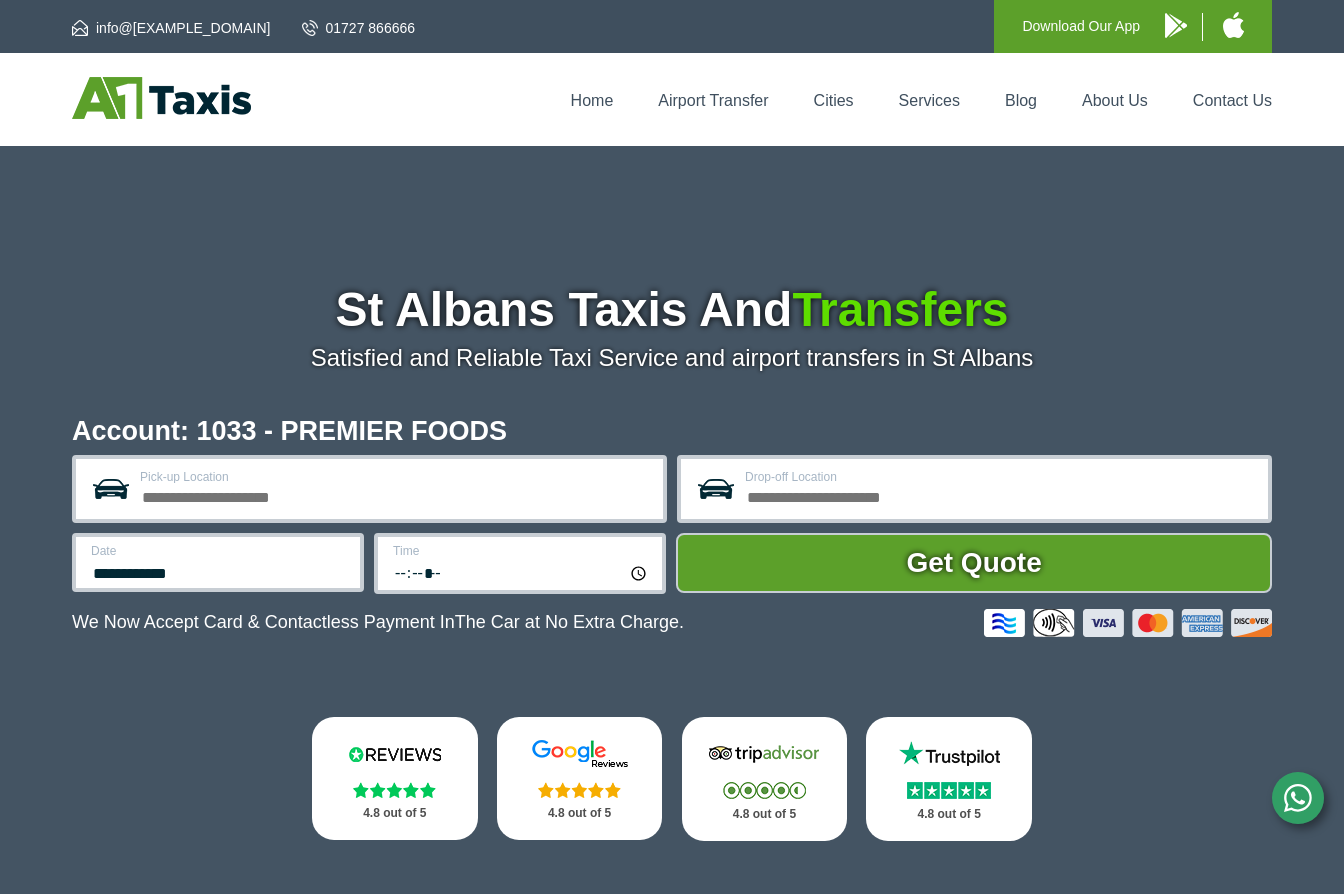 scroll, scrollTop: 0, scrollLeft: 0, axis: both 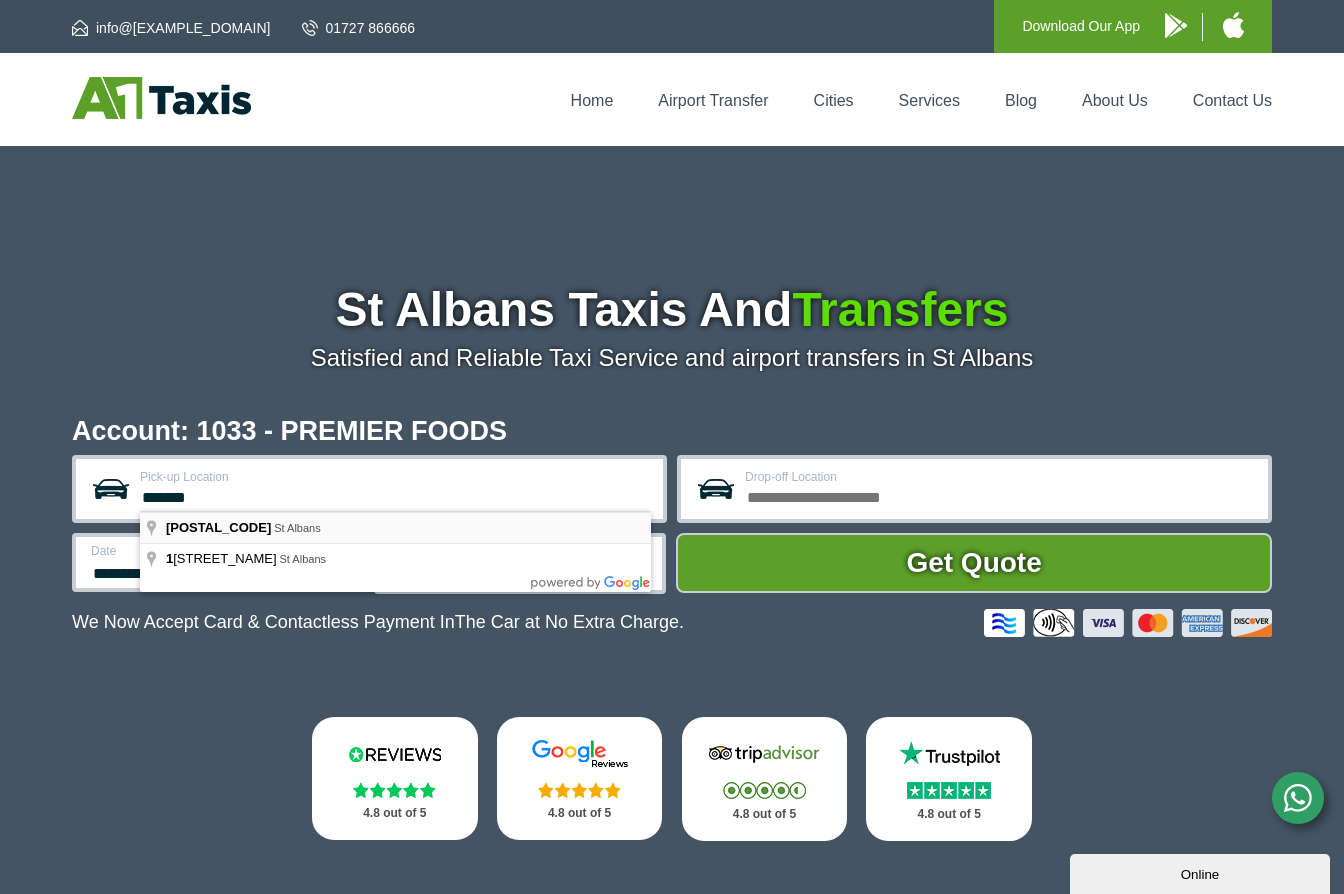 type on "*******" 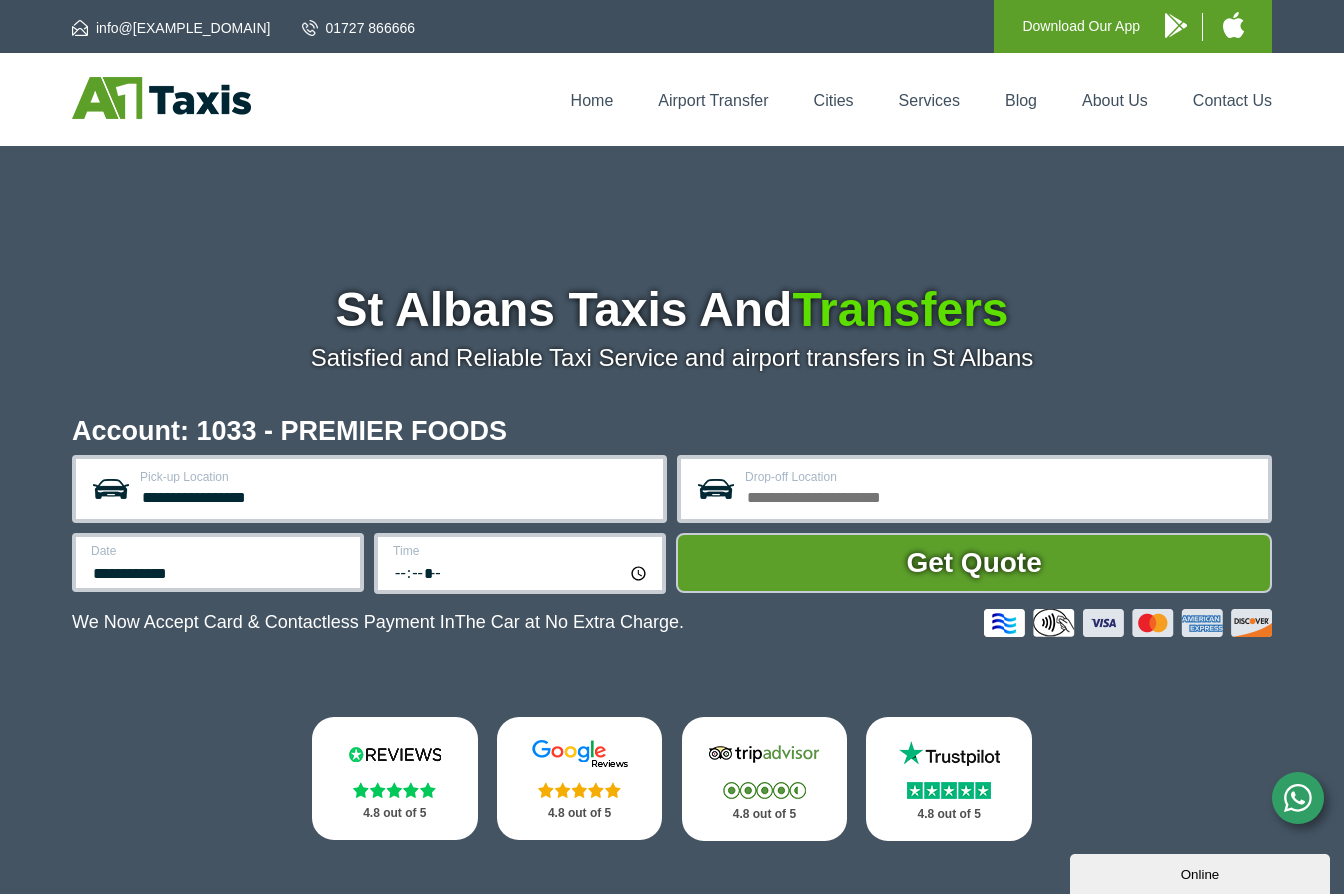 click on "Drop-off Location" at bounding box center (1000, 495) 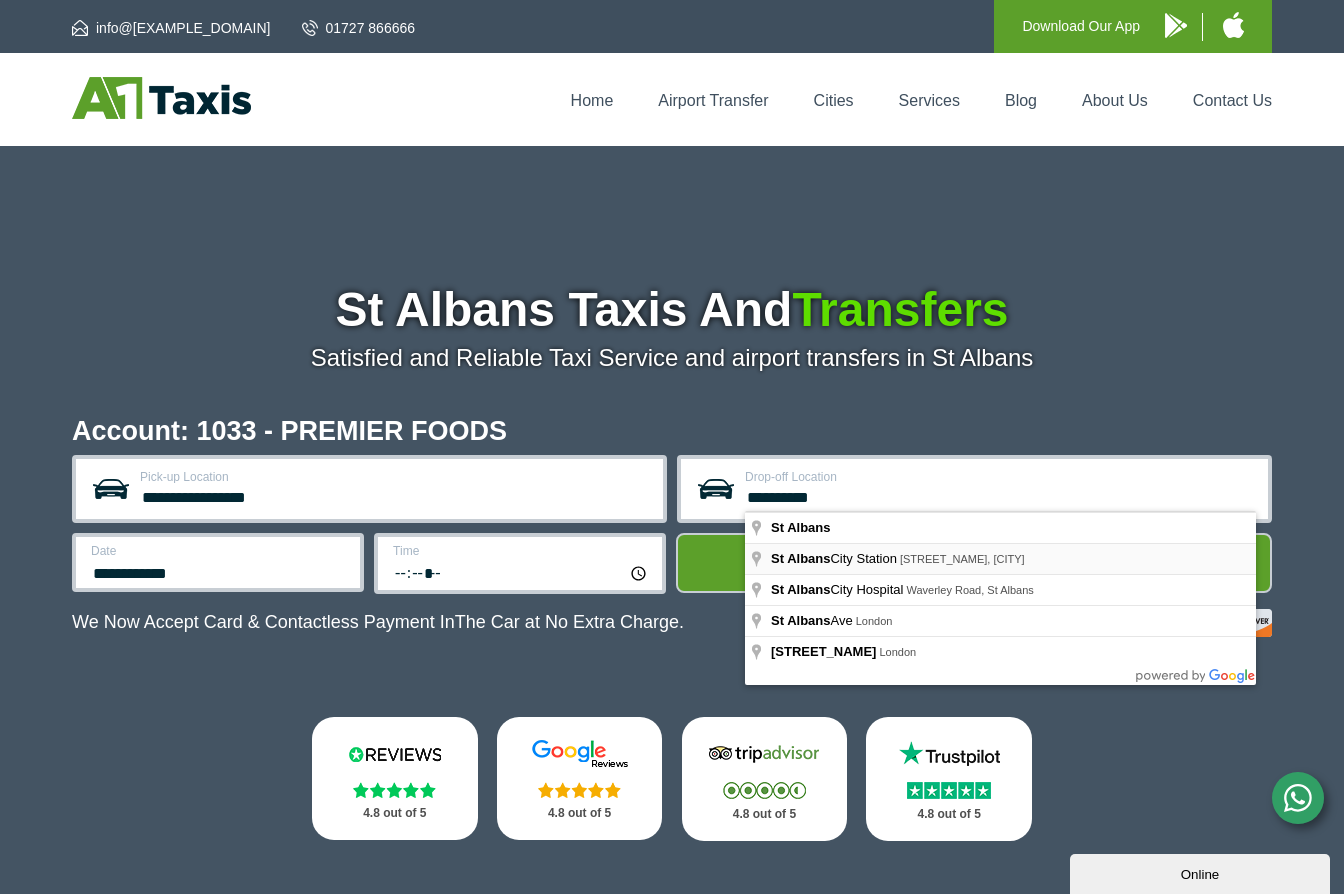 type on "*********" 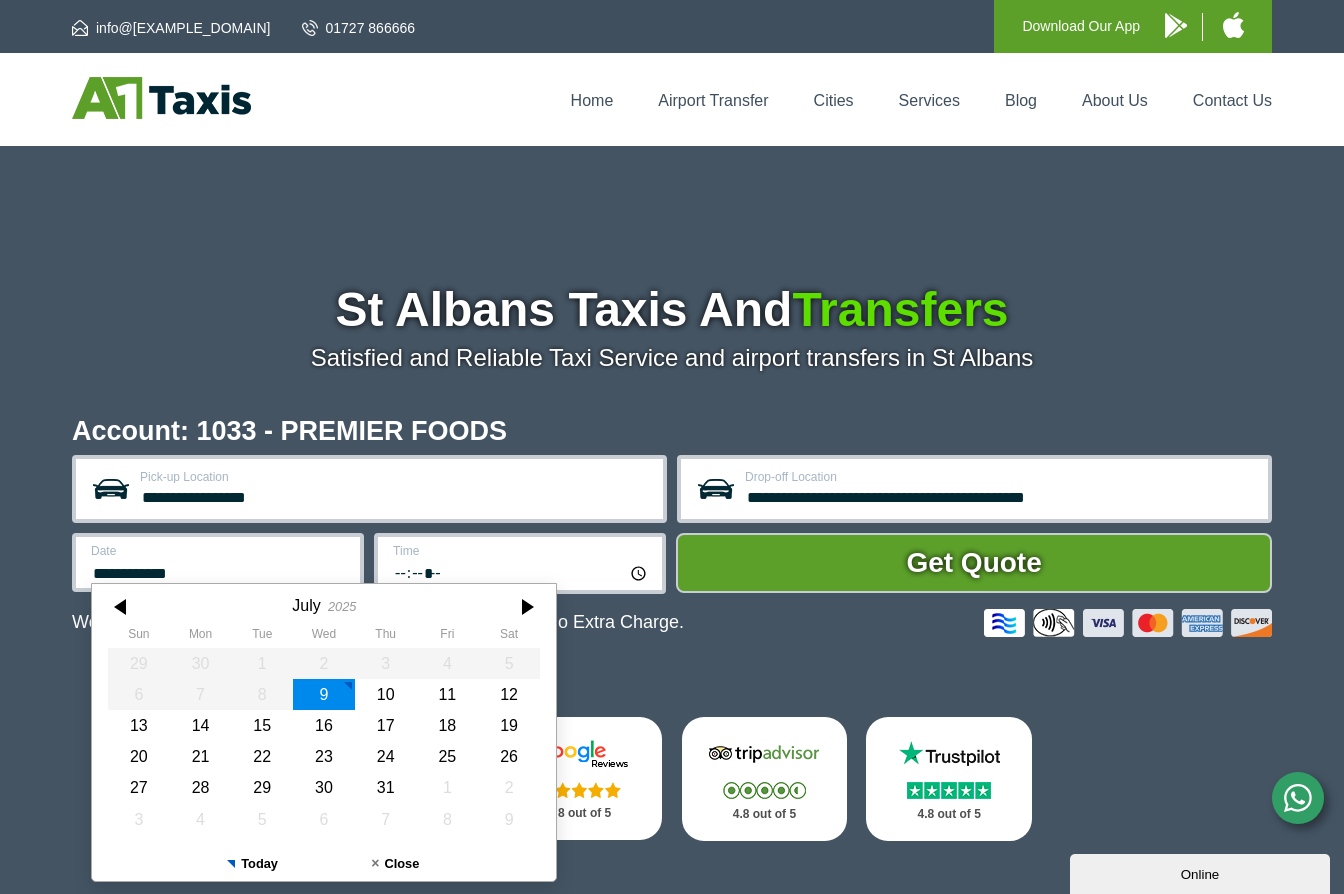 click on "**********" at bounding box center [219, 571] 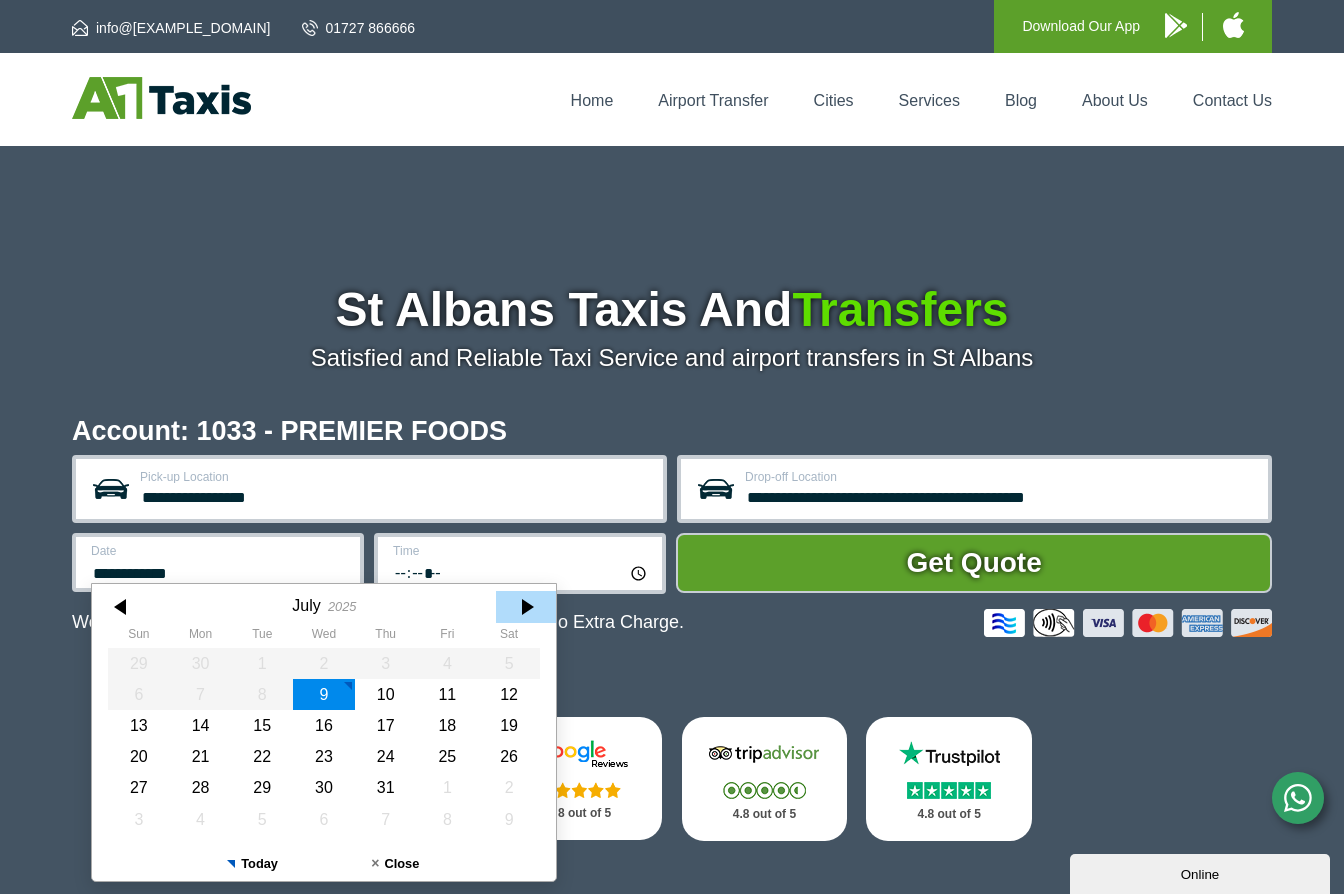 click at bounding box center [526, 607] 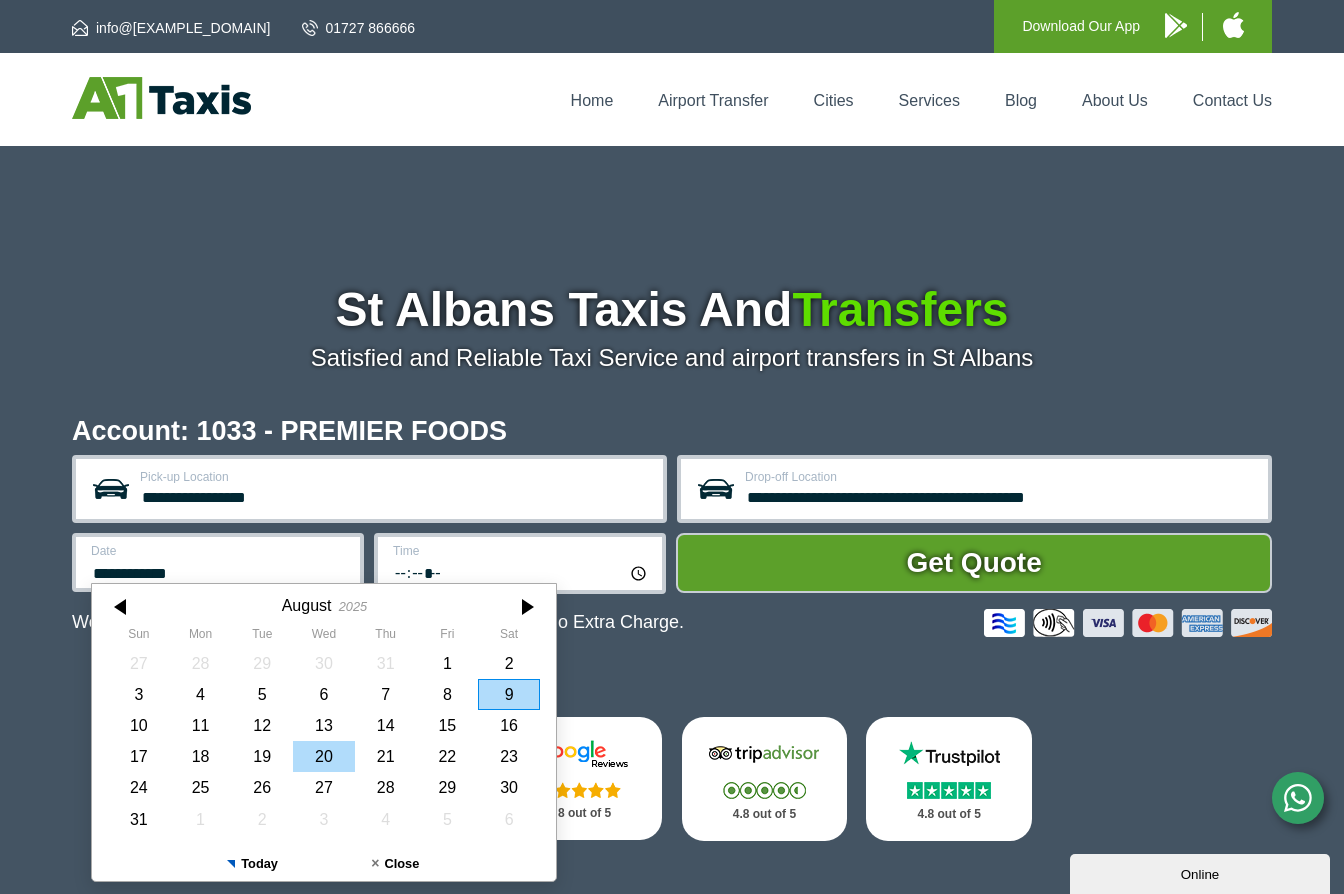 click on "20" at bounding box center [324, 756] 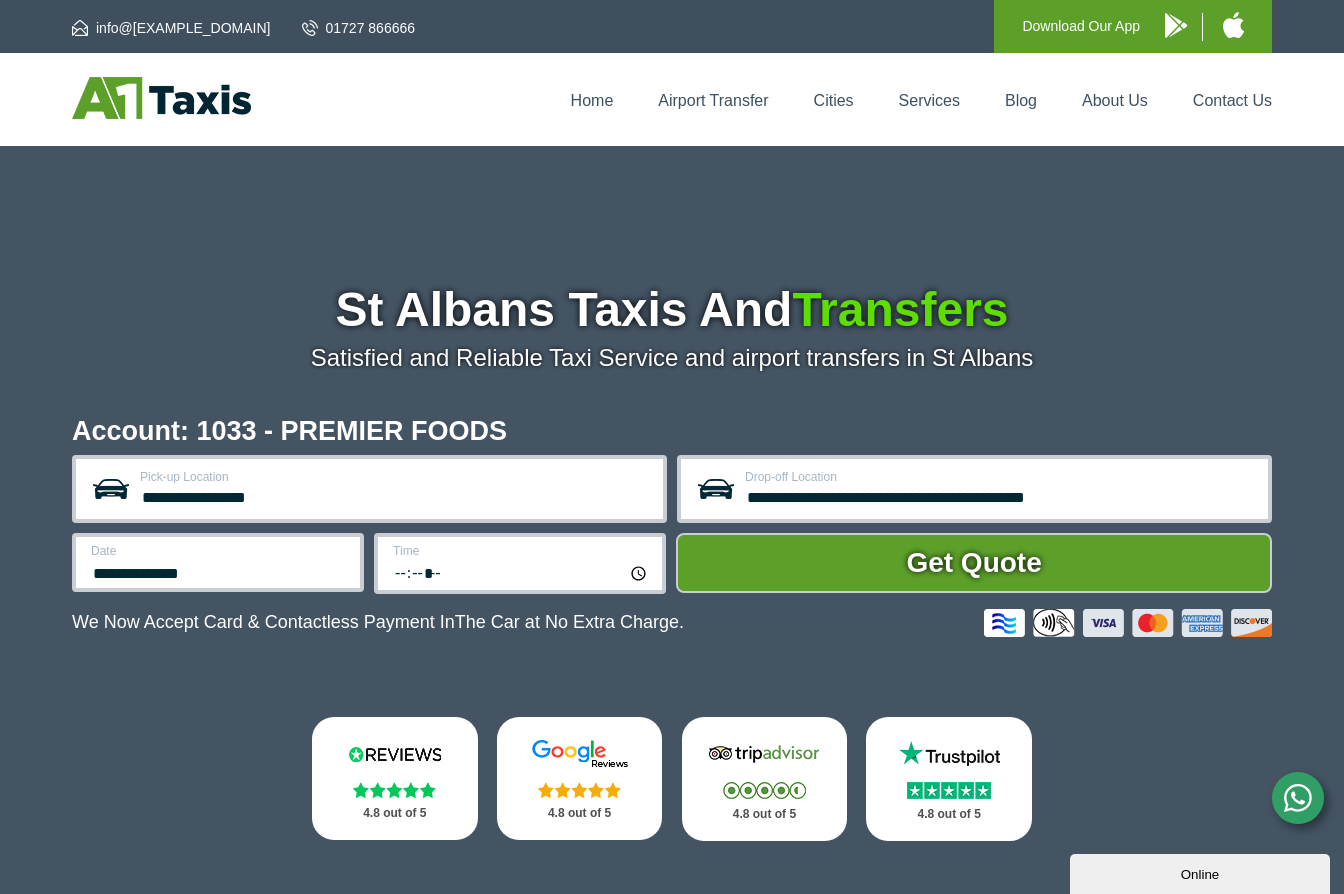 click on "*****" at bounding box center [521, 572] 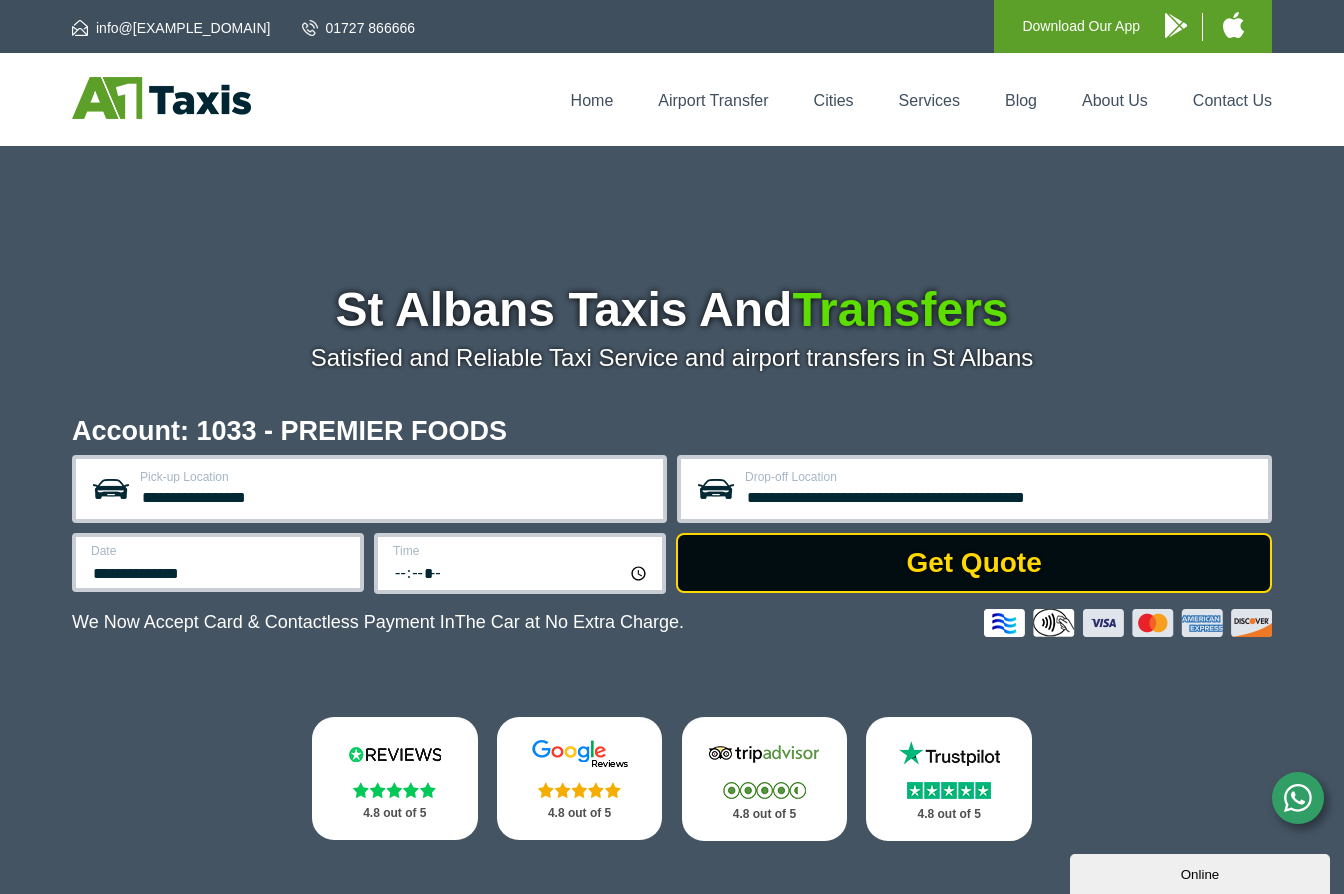 type on "*****" 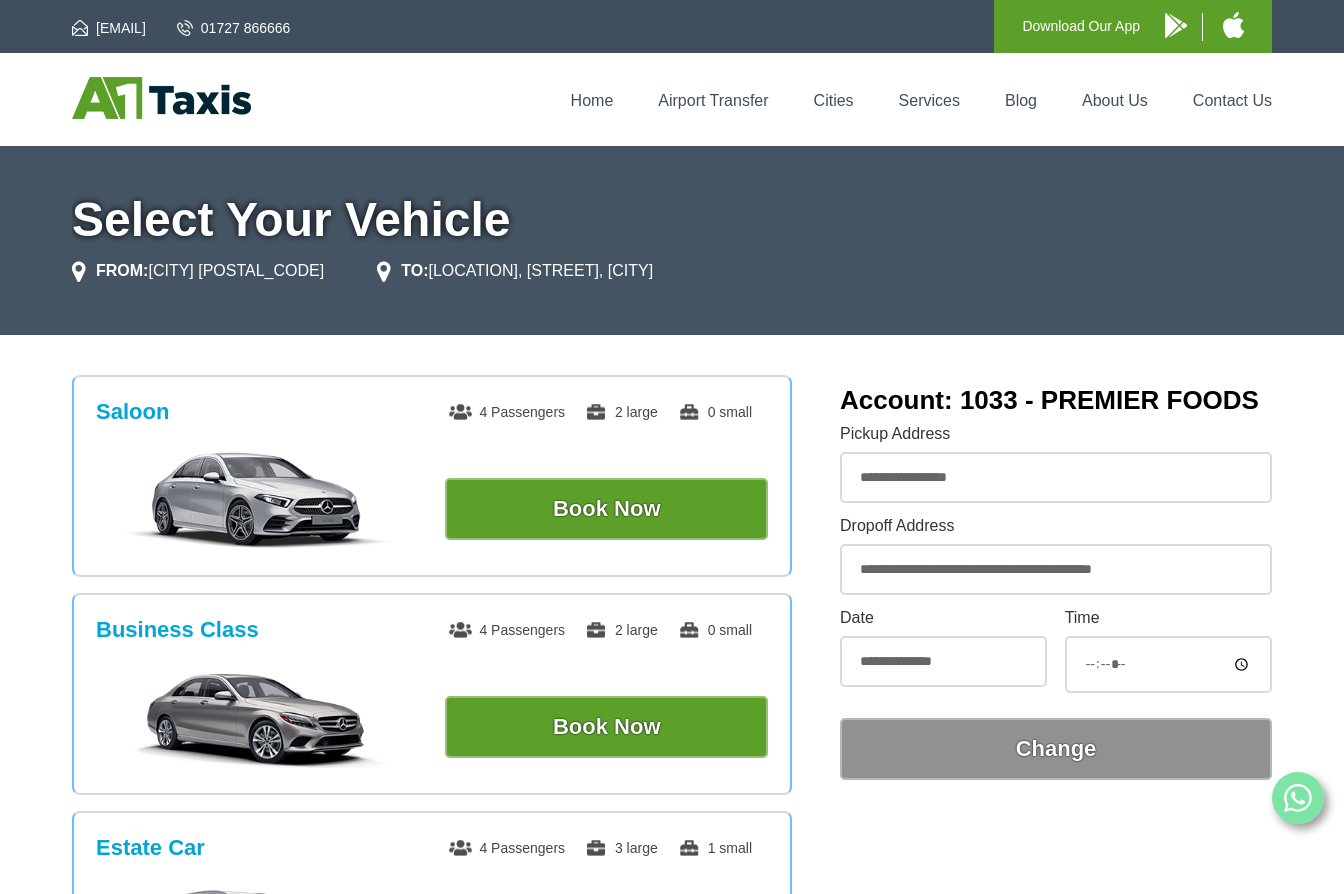 scroll, scrollTop: 0, scrollLeft: 0, axis: both 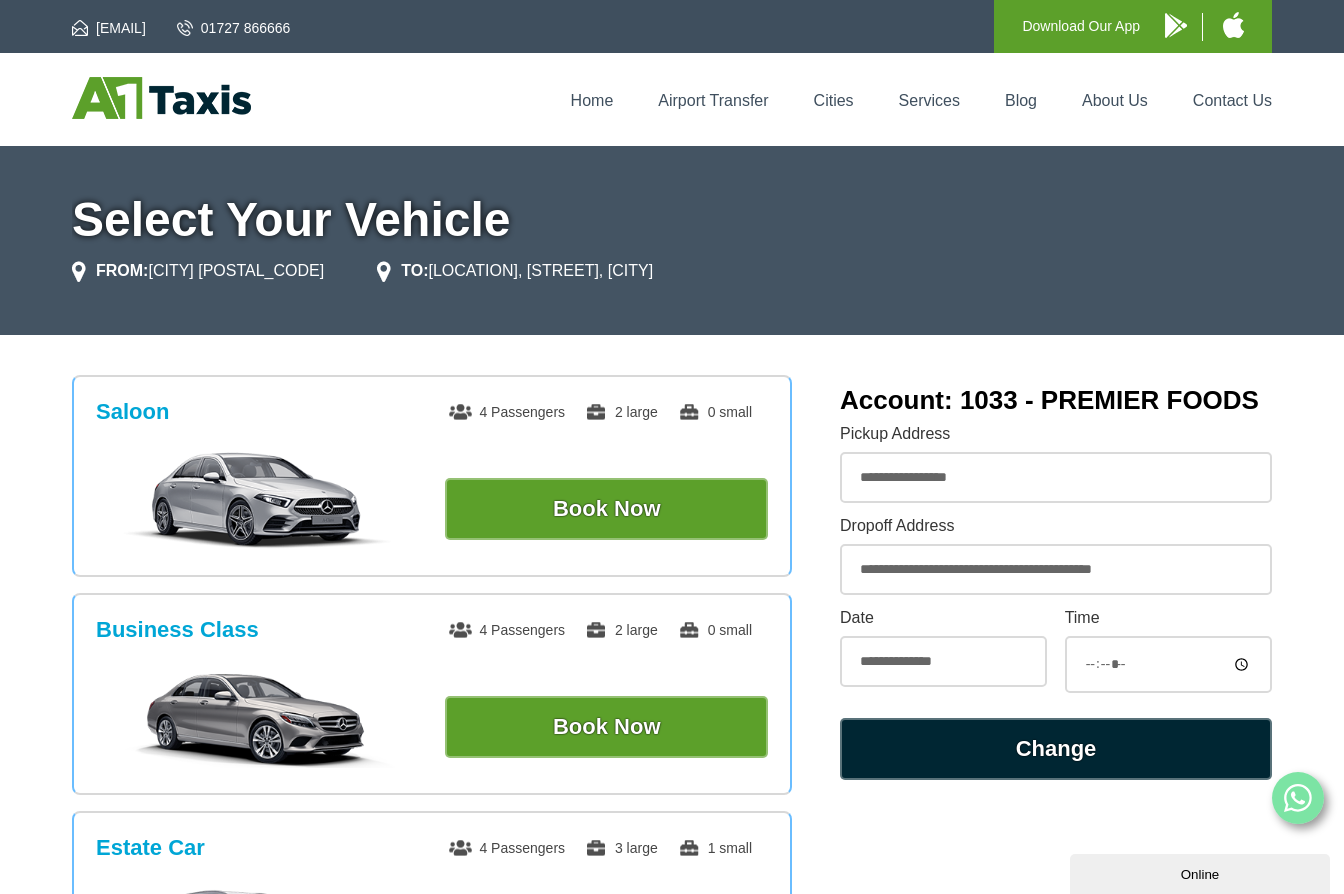 click on "Change" at bounding box center [1056, 749] 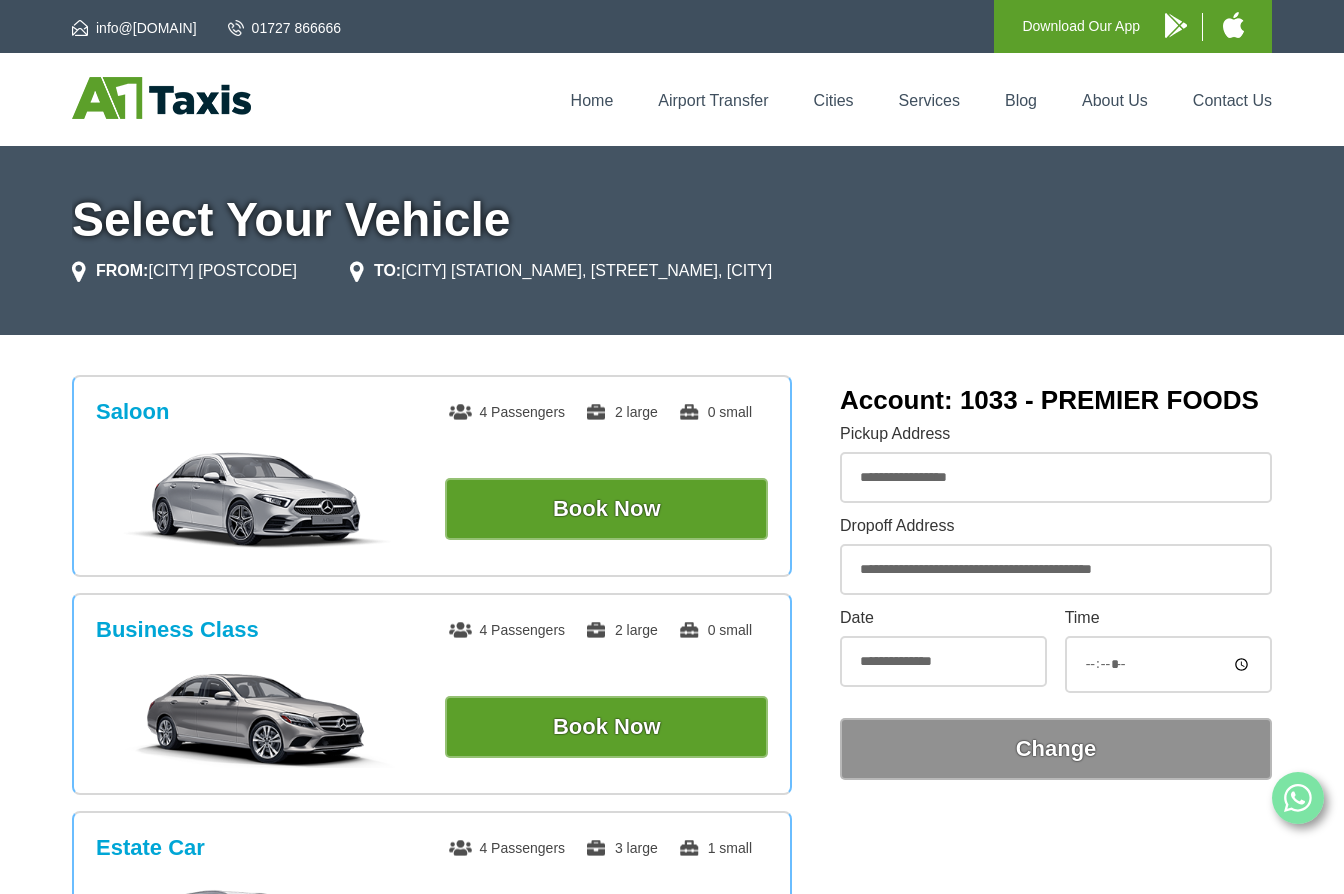 scroll, scrollTop: 0, scrollLeft: 0, axis: both 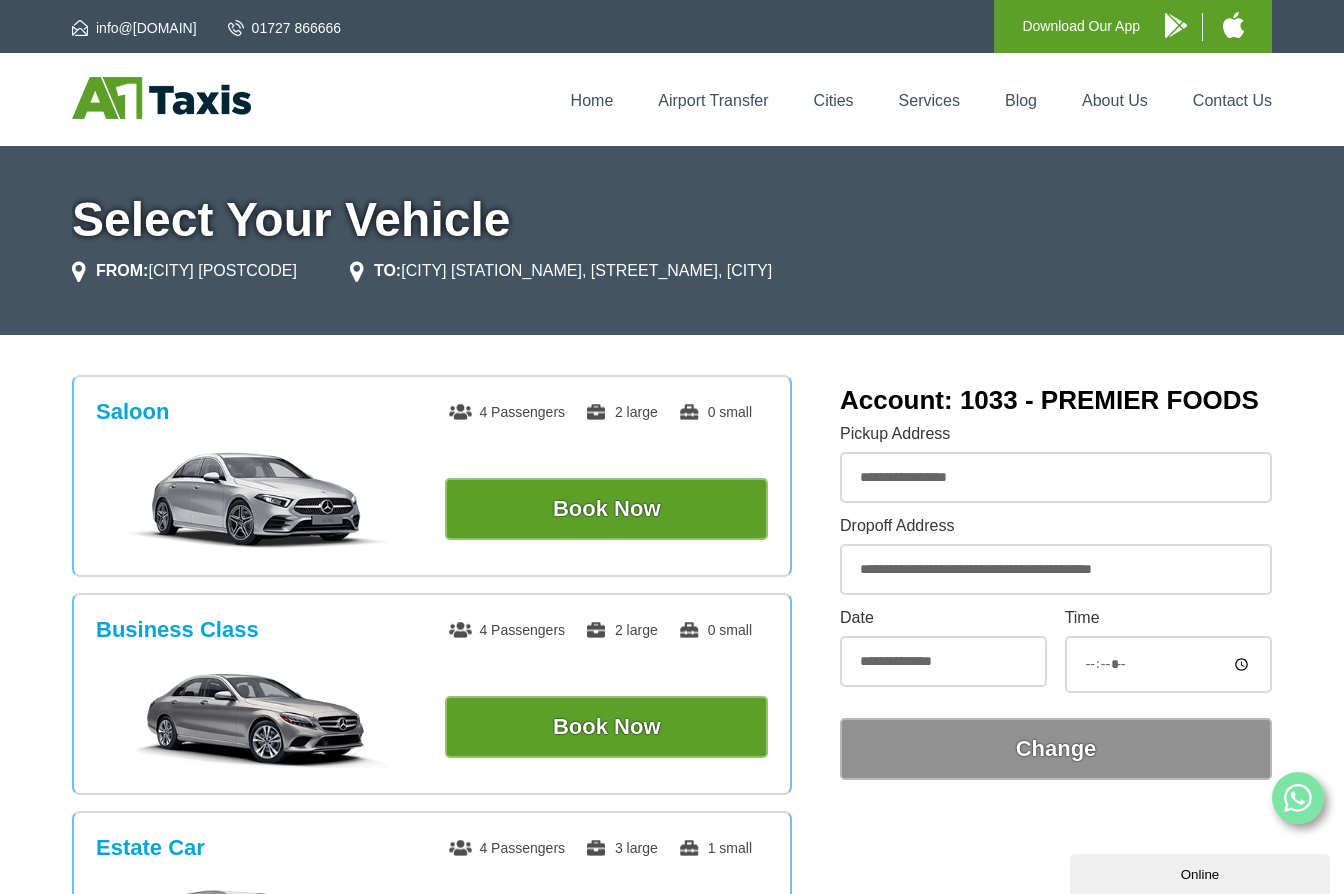 click on "*****" at bounding box center [1168, 664] 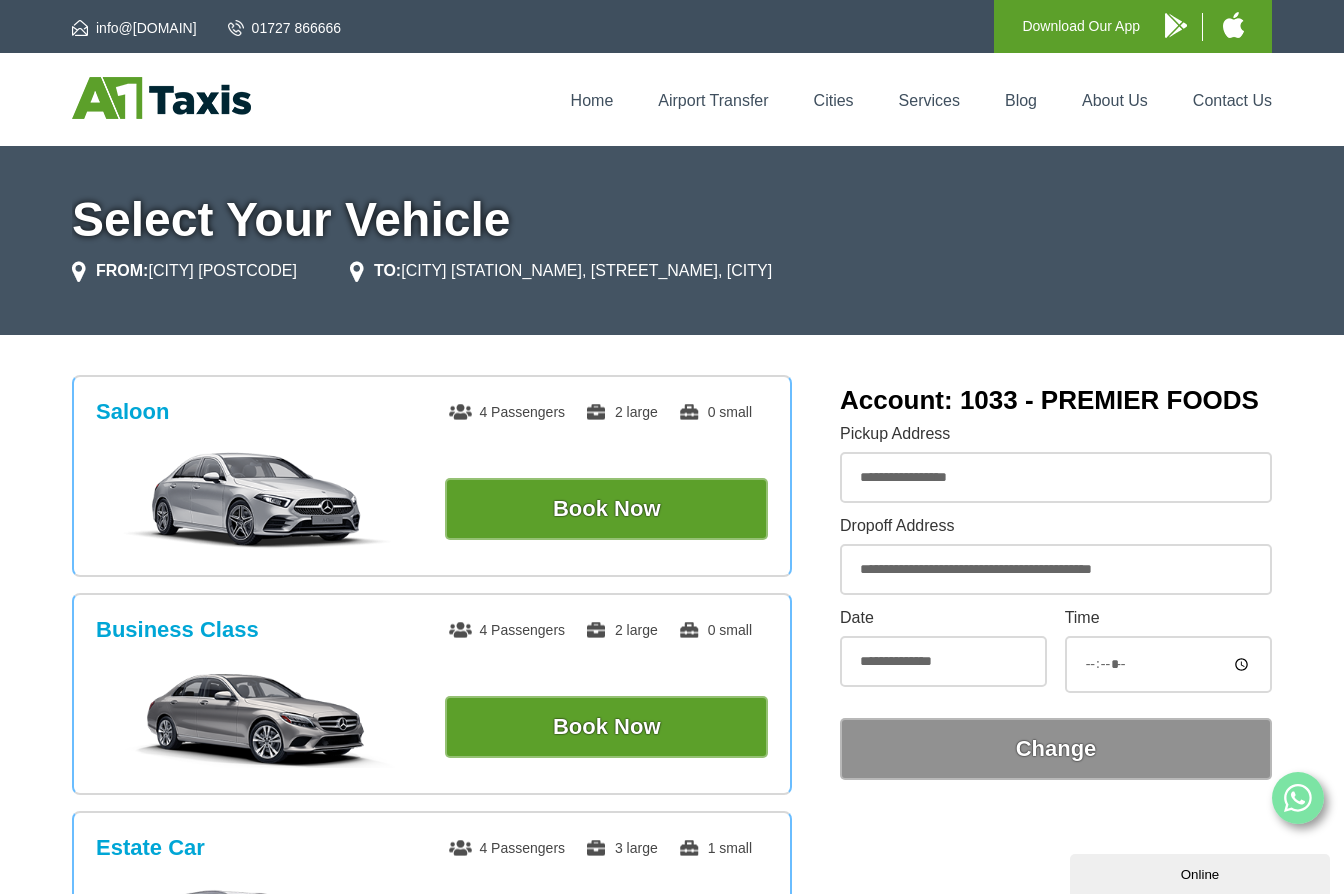 type on "*****" 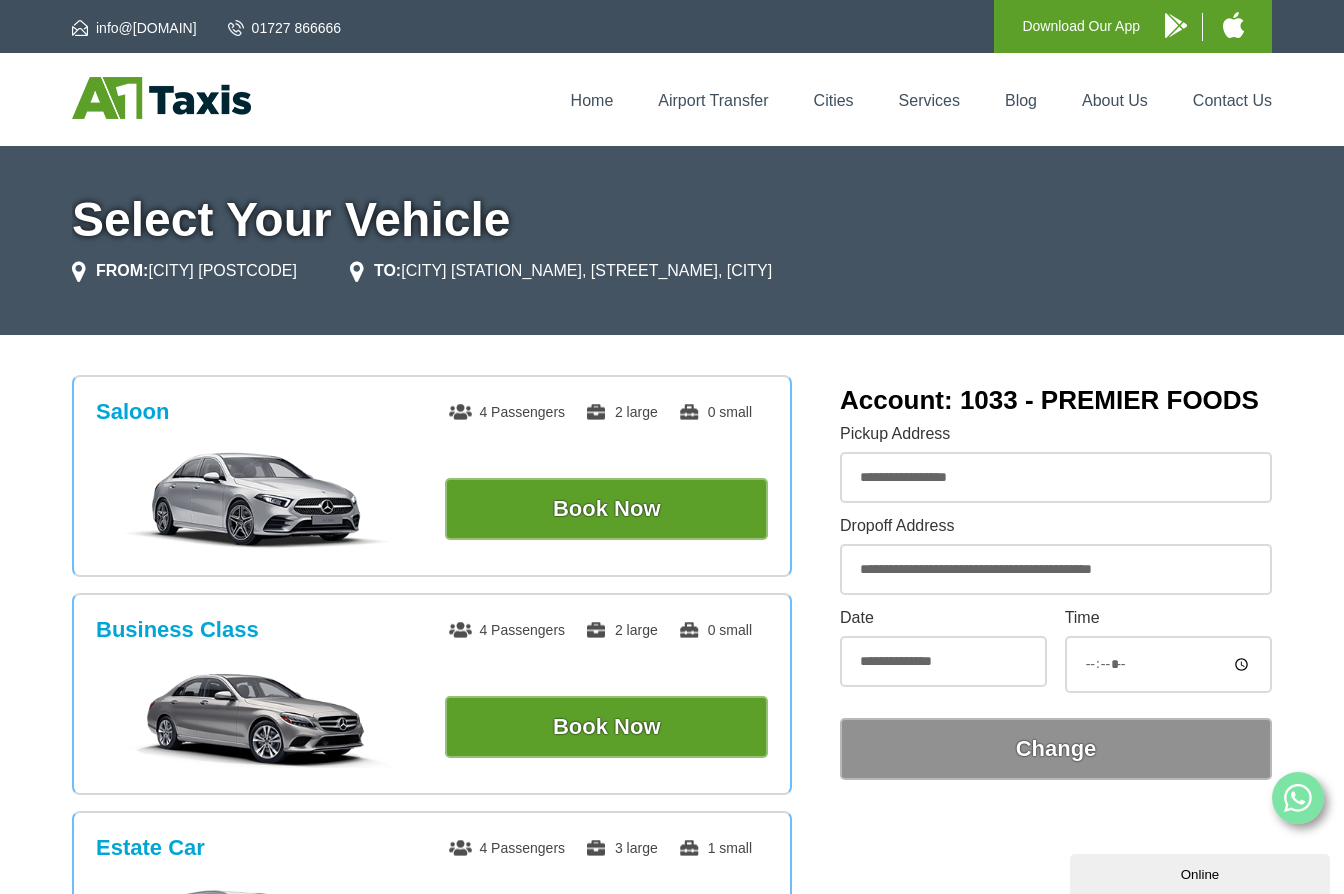 click on "Saloon
4 Passengers
2 large
0 small
Book Now
Business Class
4 Passengers
2 large
0 small
Estate Car" at bounding box center (672, 1135) 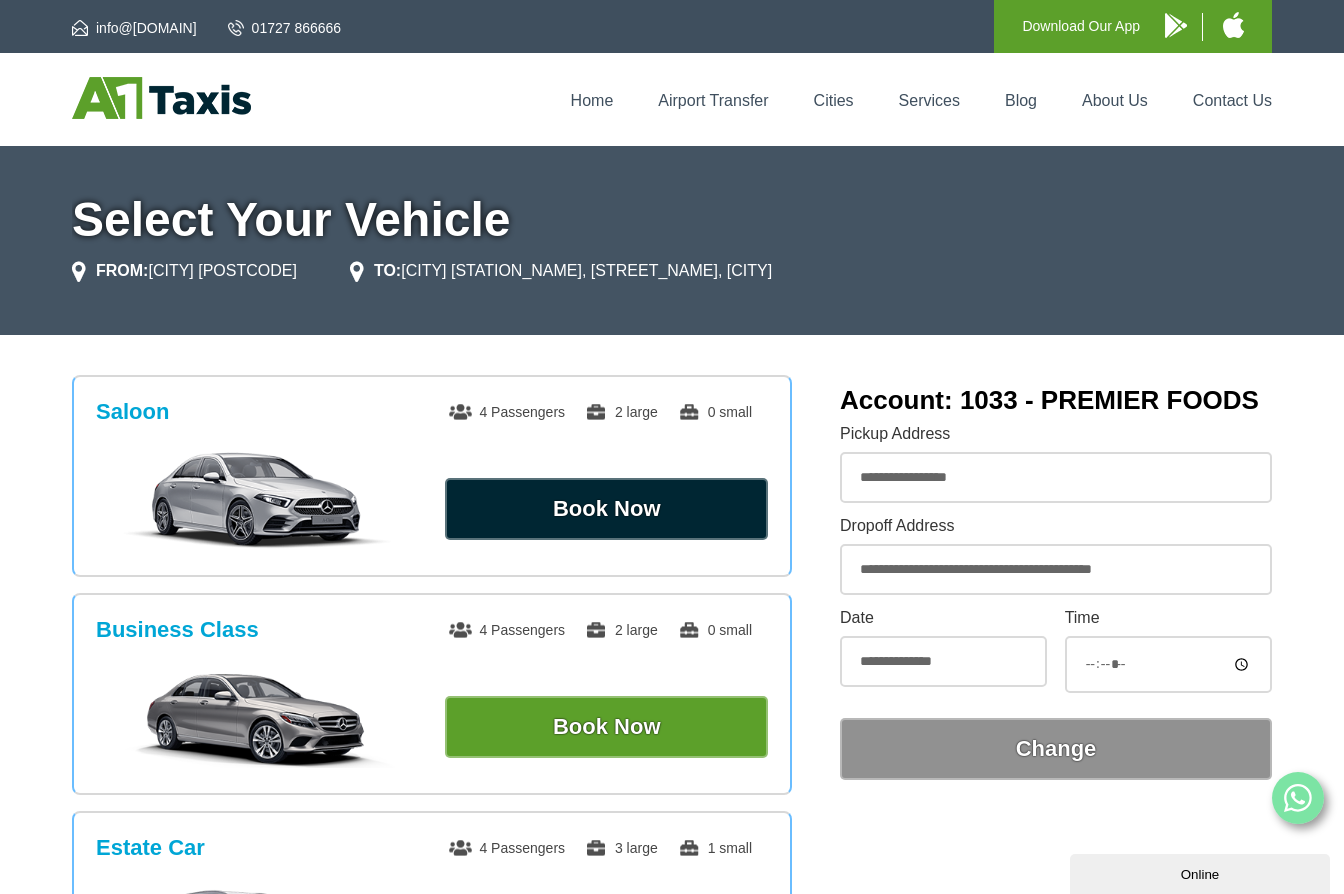 click on "Book Now" at bounding box center [606, 509] 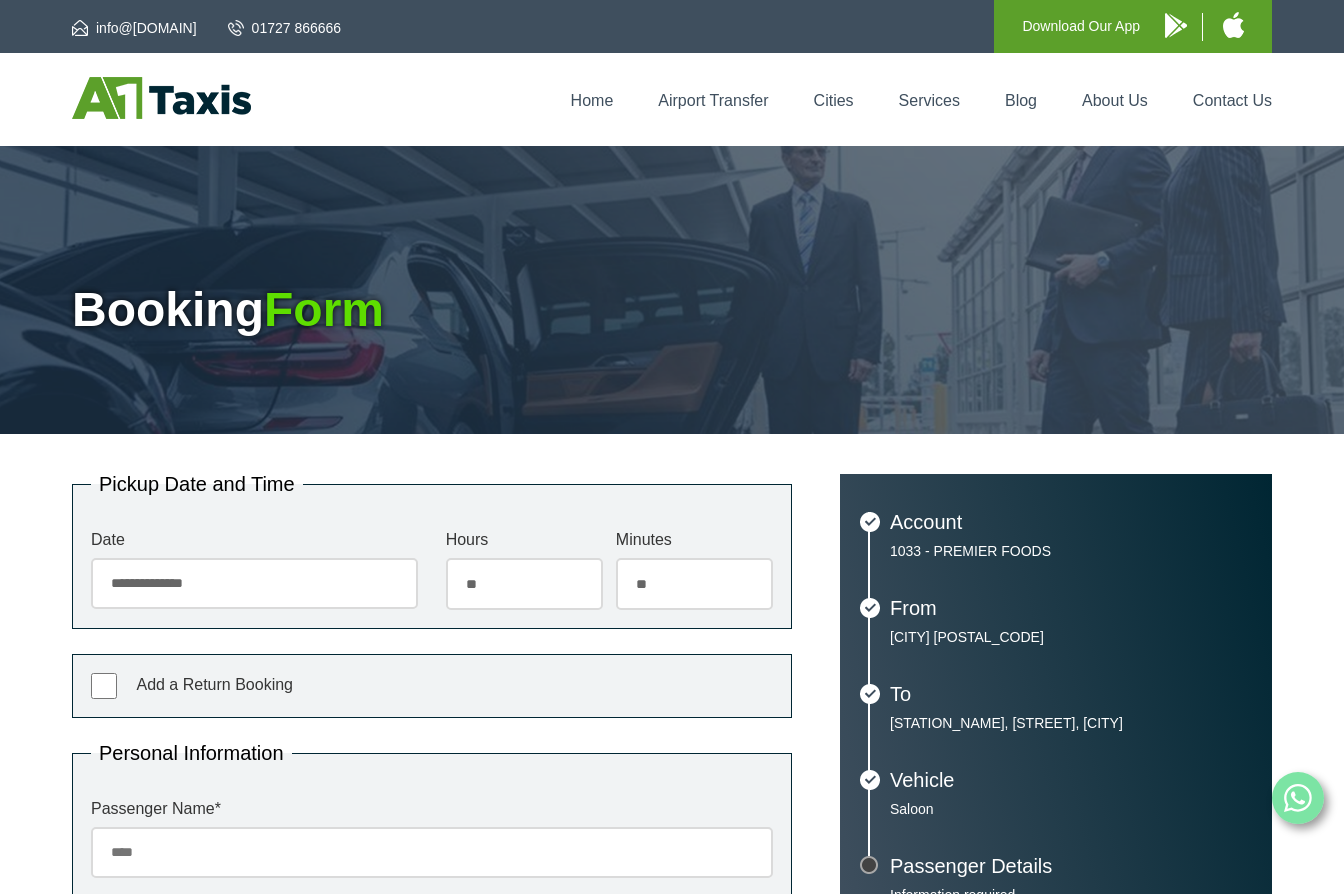 scroll, scrollTop: 0, scrollLeft: 0, axis: both 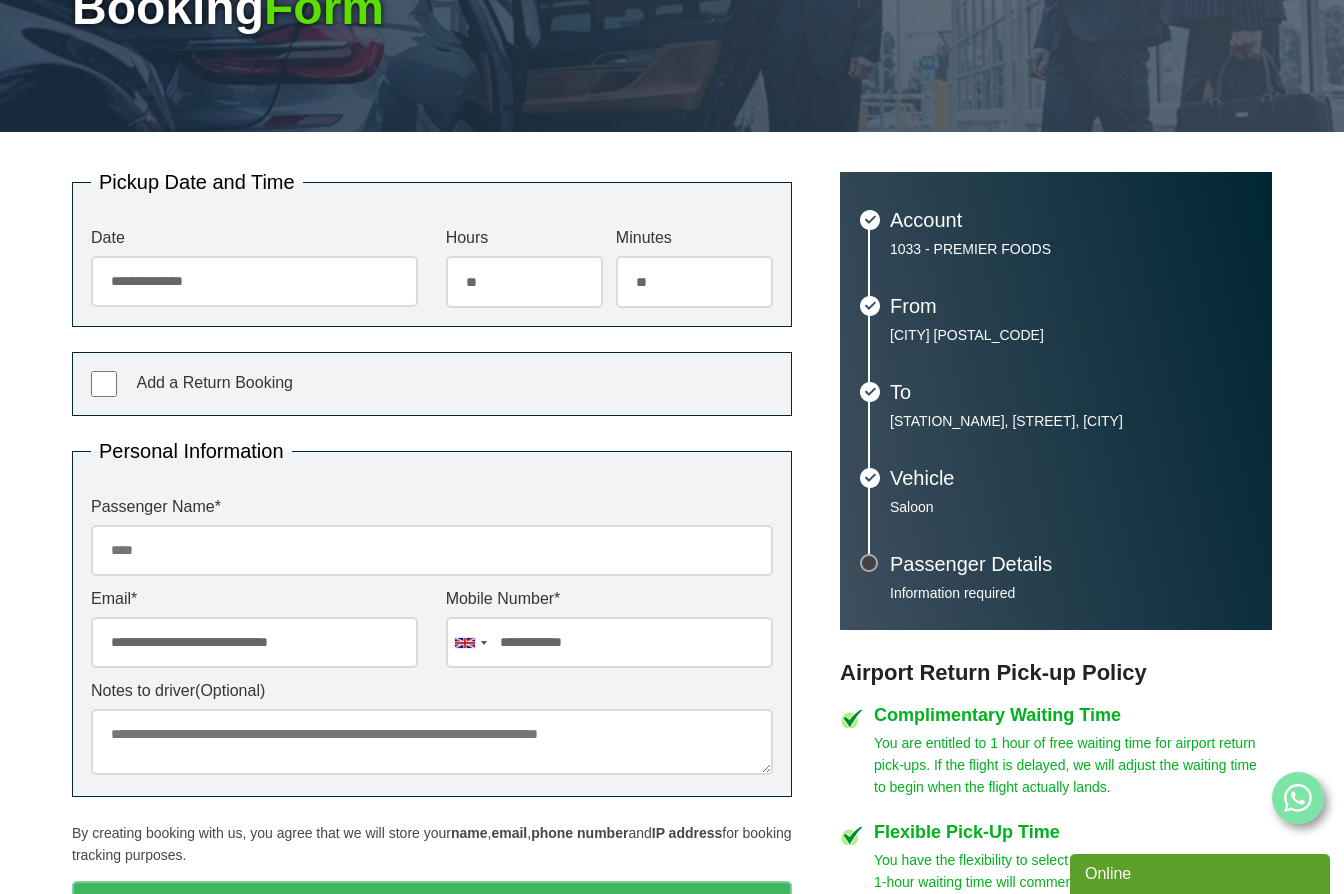 click on "Passenger Name  *" at bounding box center [432, 550] 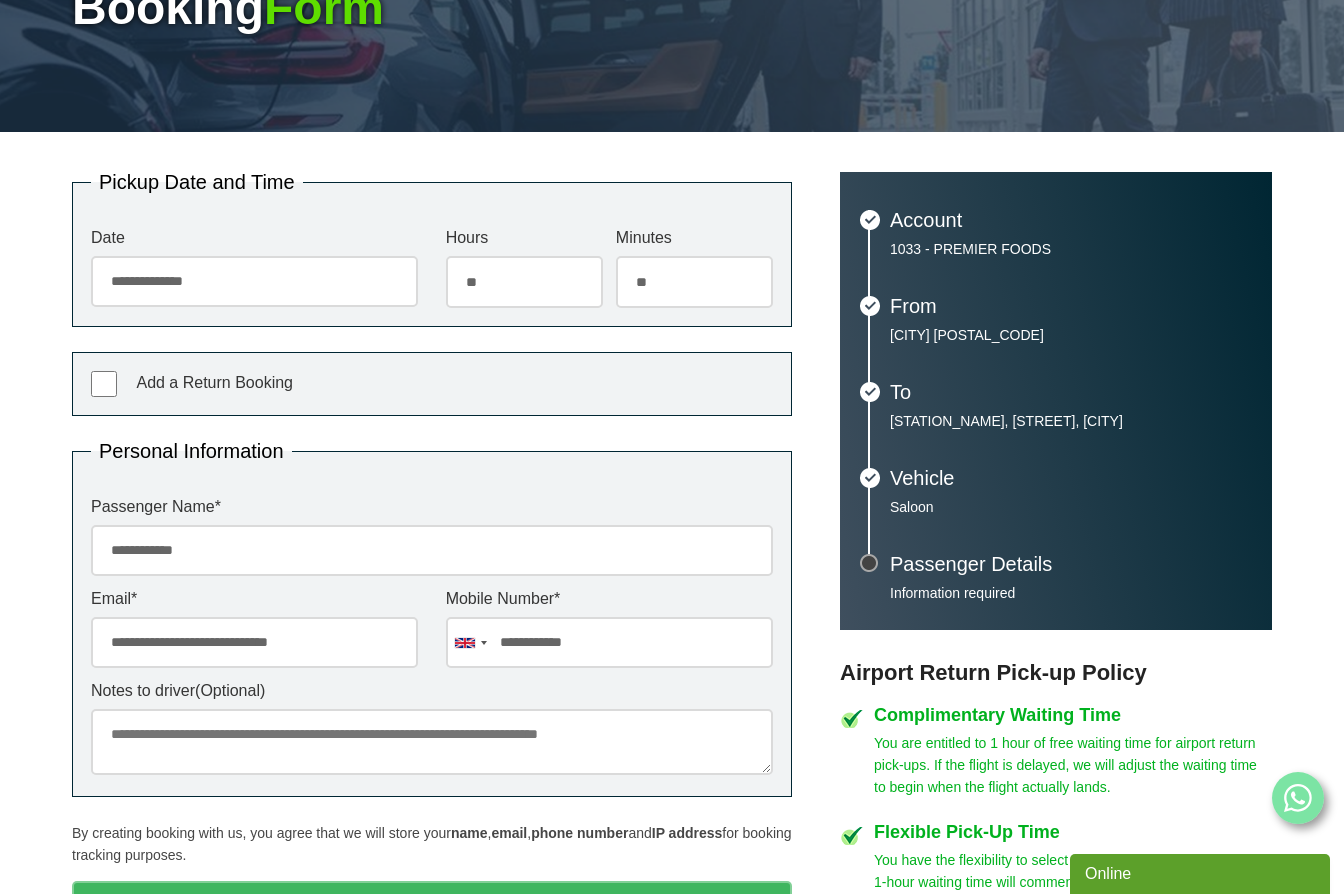 click on "**********" at bounding box center [254, 642] 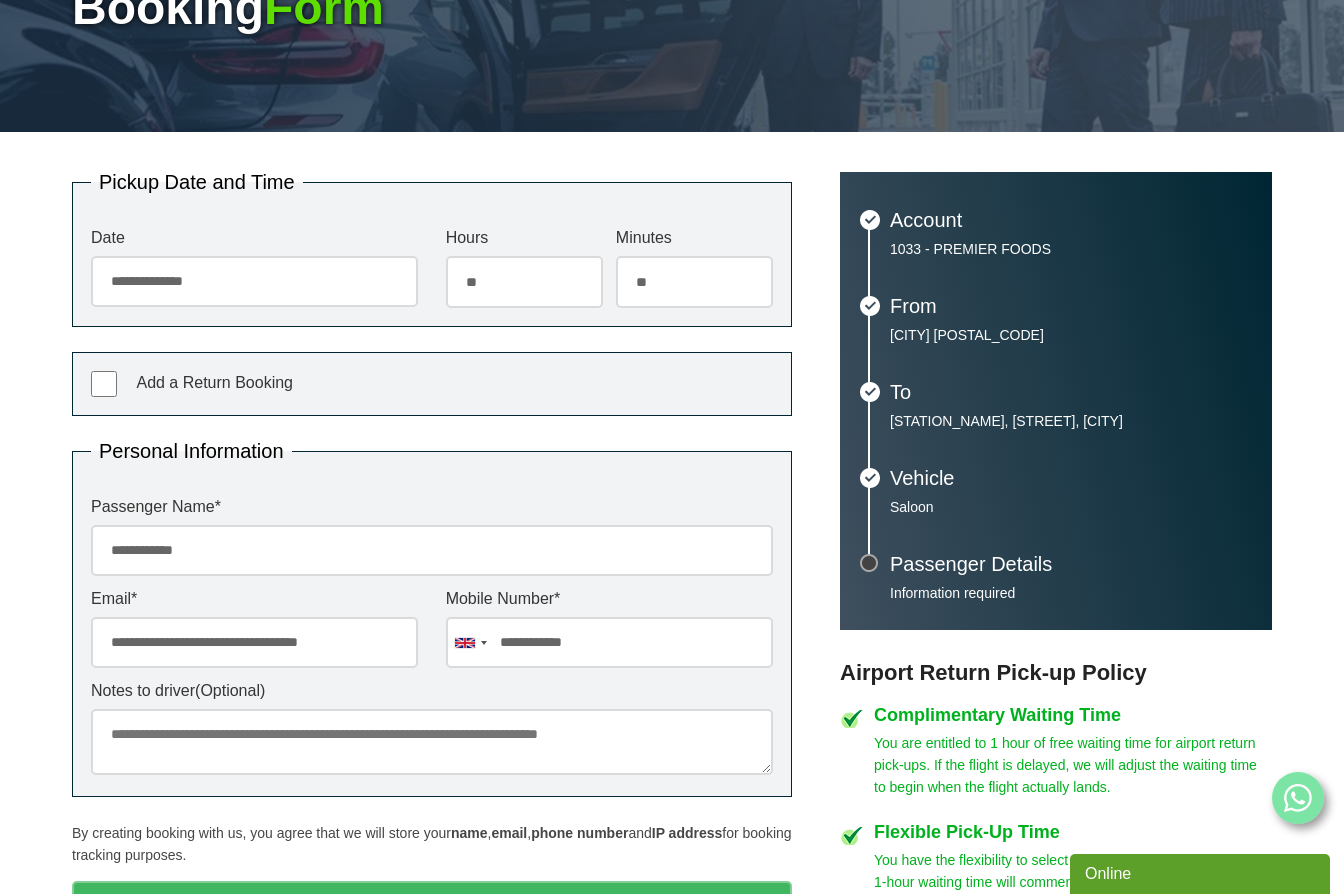click on "**********" at bounding box center (254, 642) 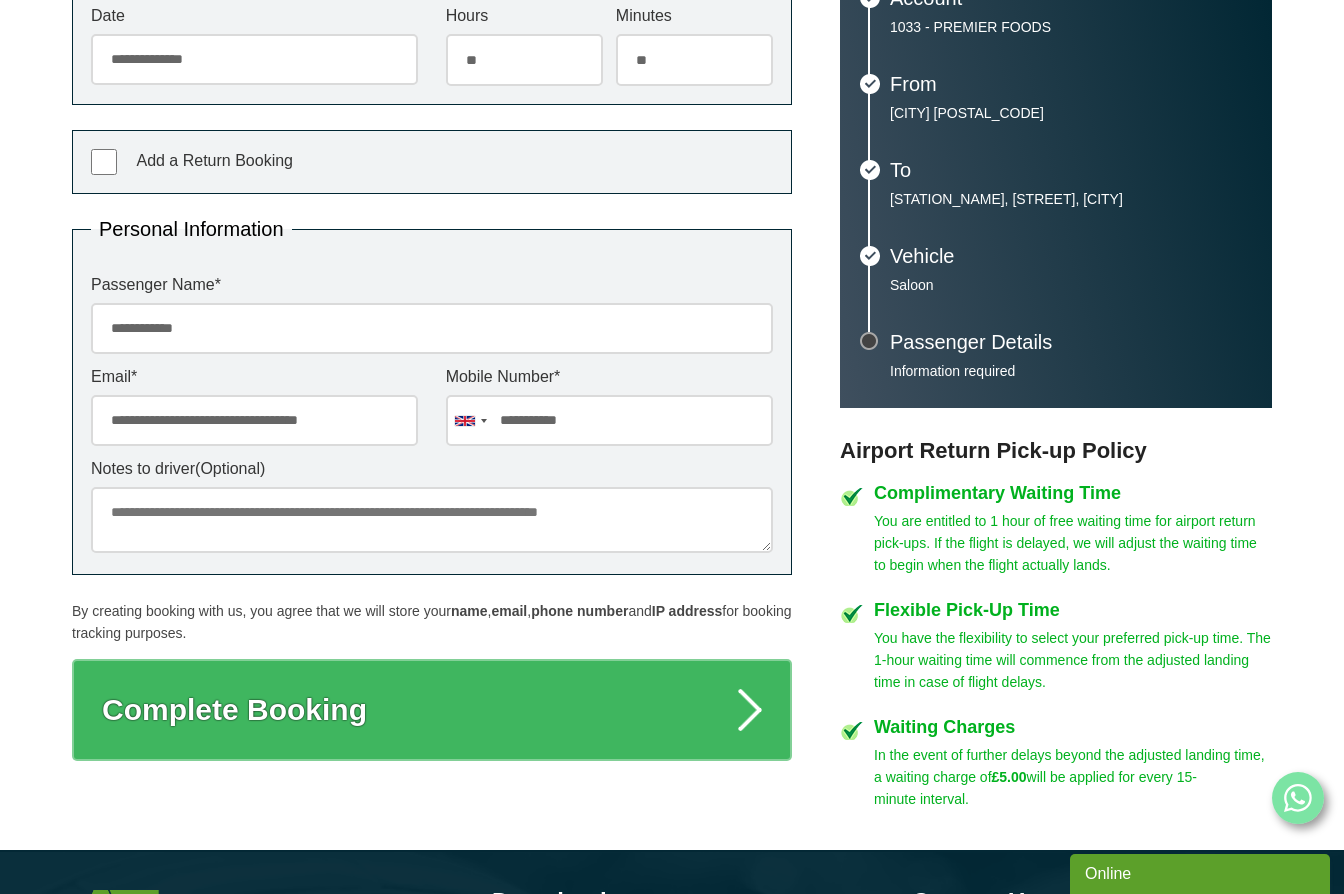 scroll, scrollTop: 598, scrollLeft: 0, axis: vertical 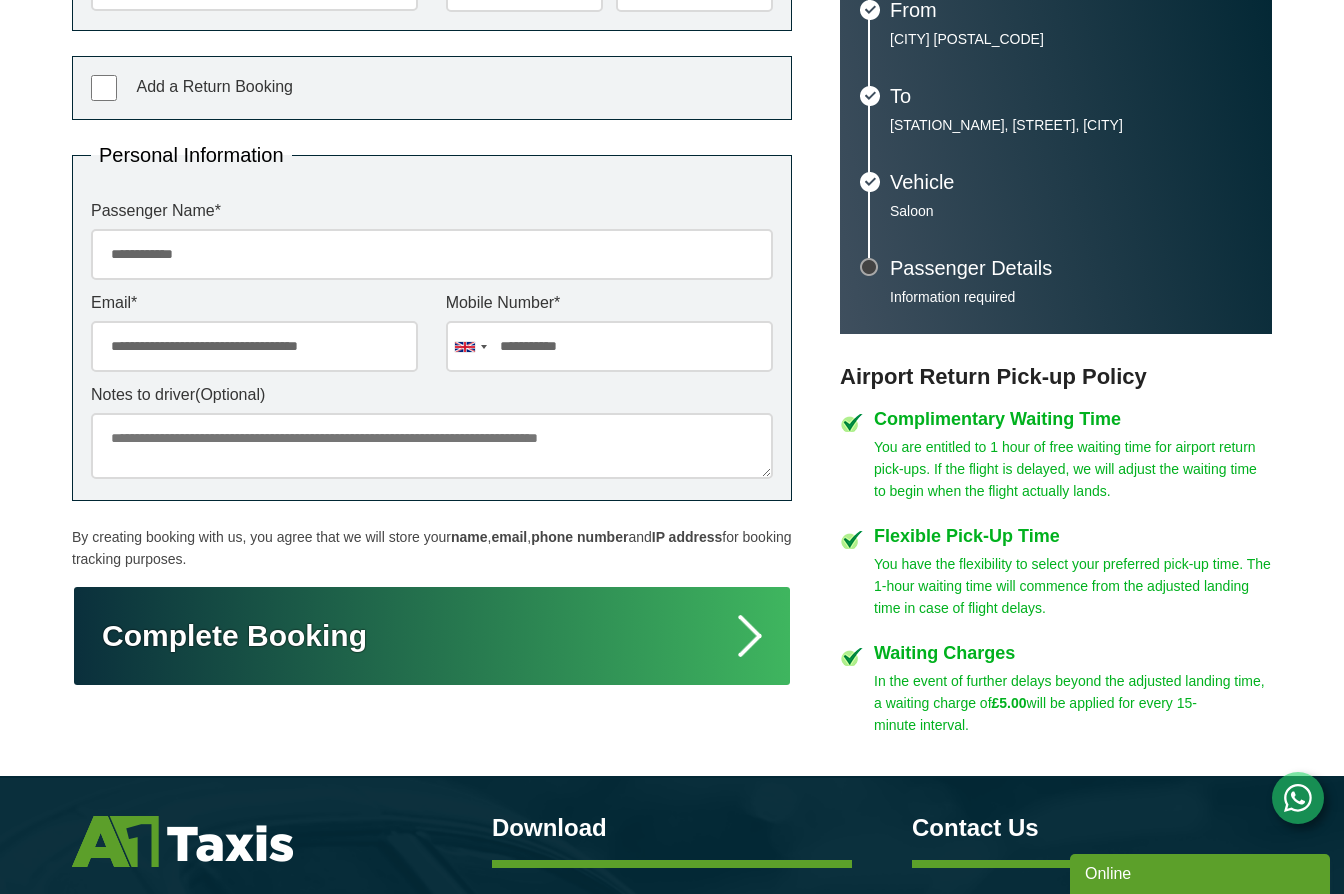 type on "**********" 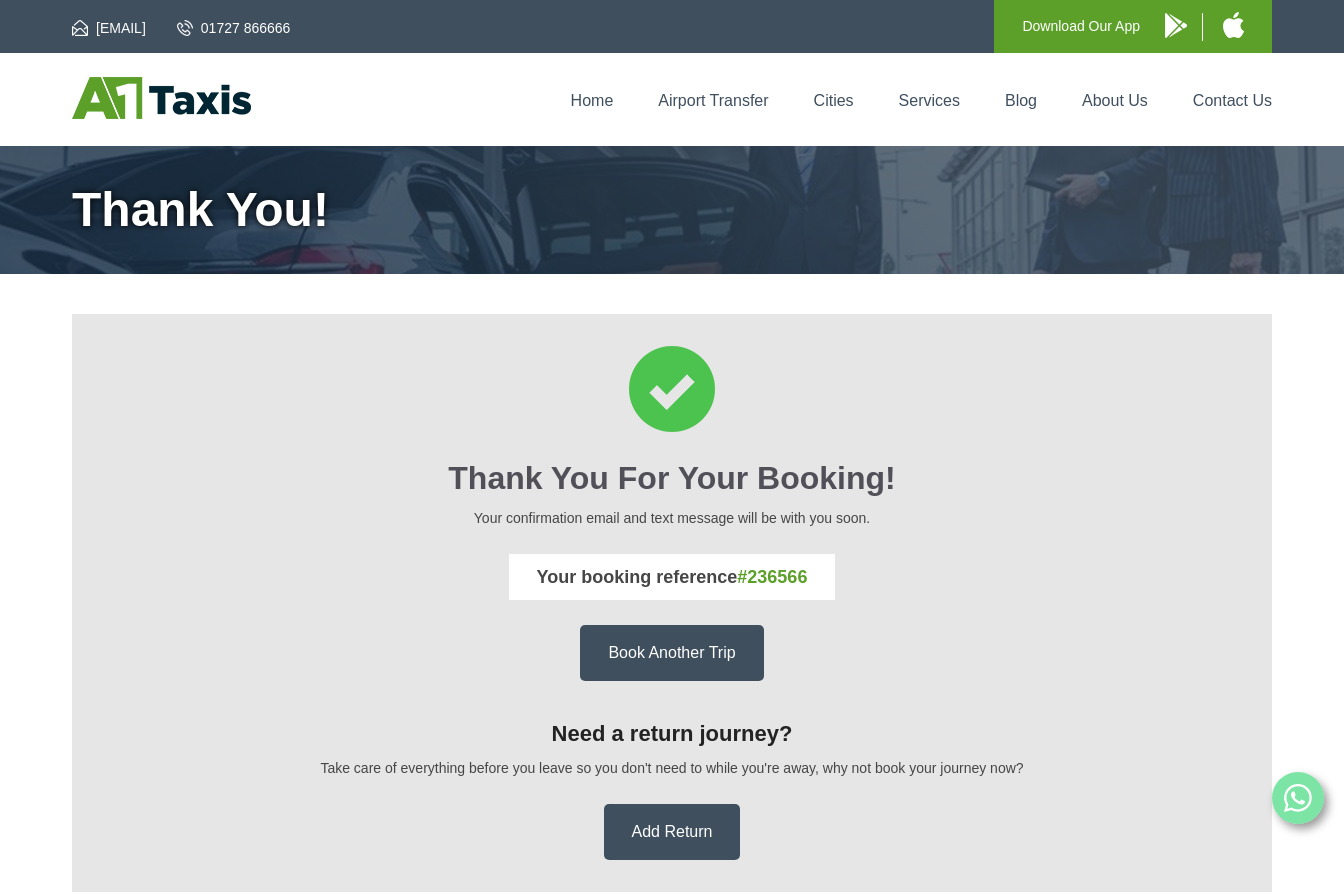 scroll, scrollTop: 0, scrollLeft: 0, axis: both 